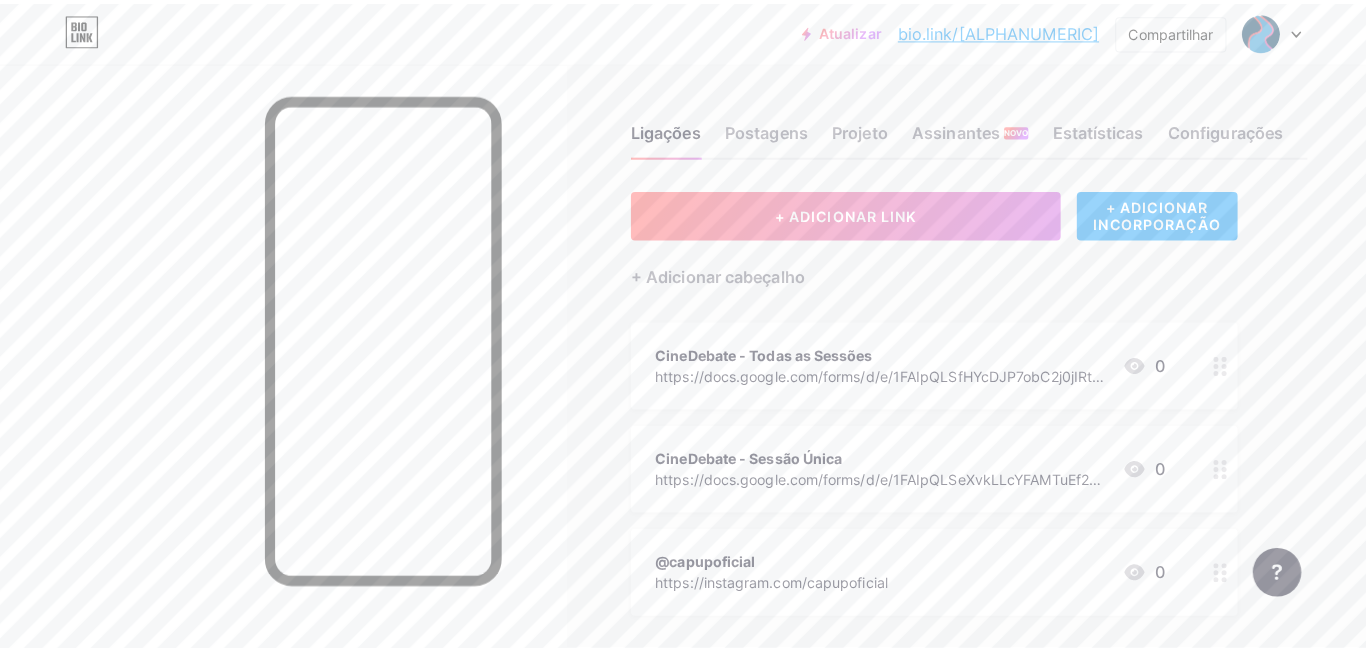 scroll, scrollTop: 0, scrollLeft: 0, axis: both 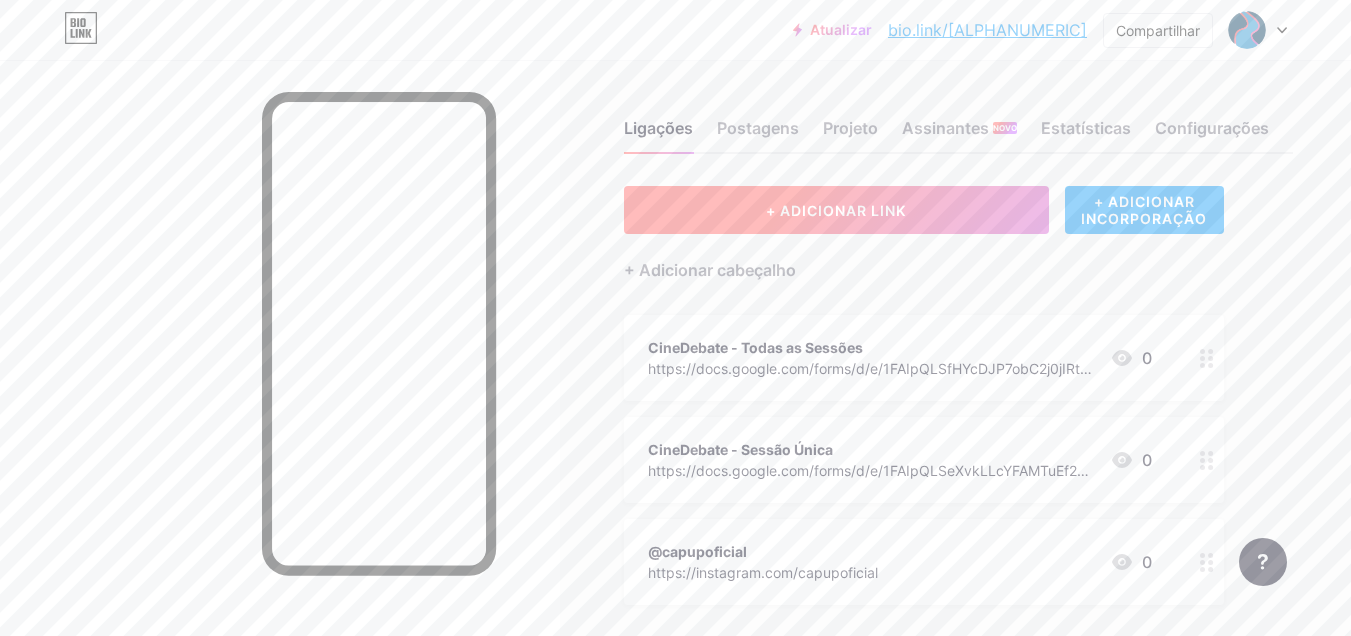 click on "+ ADICIONAR LINK" at bounding box center (836, 210) 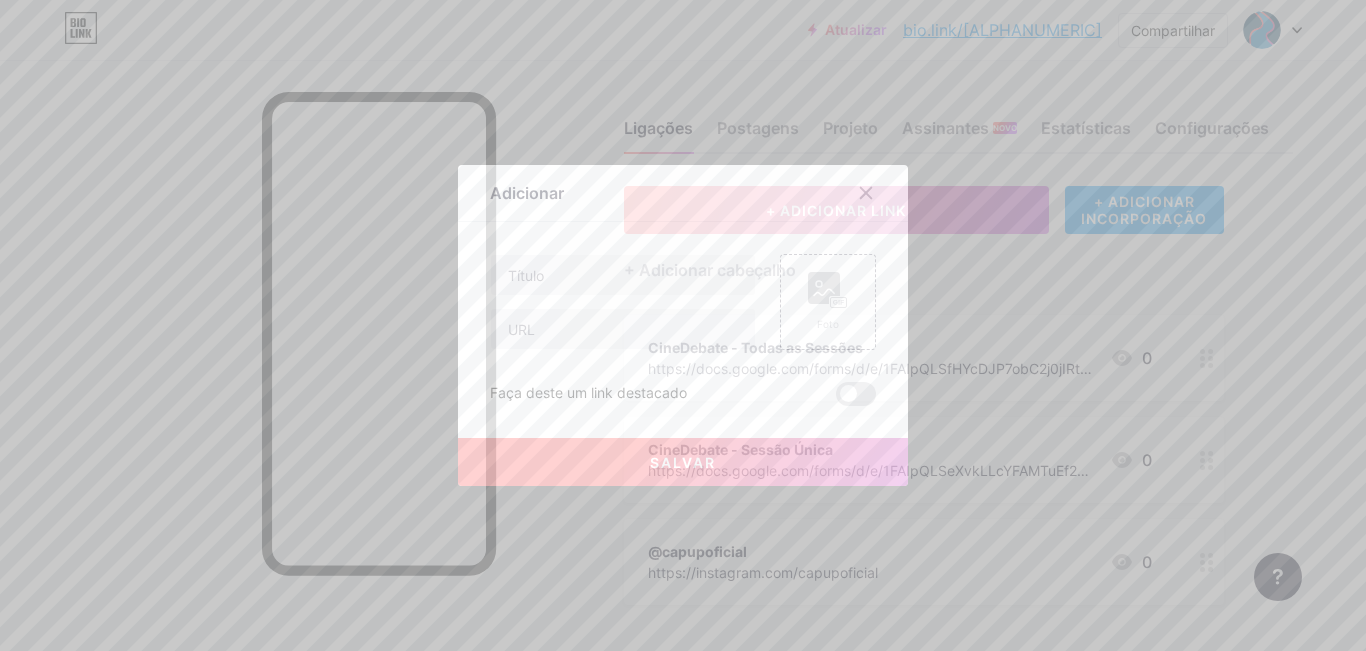 click on "Foto
Faça deste um link destacado
Salvar" at bounding box center [683, 330] 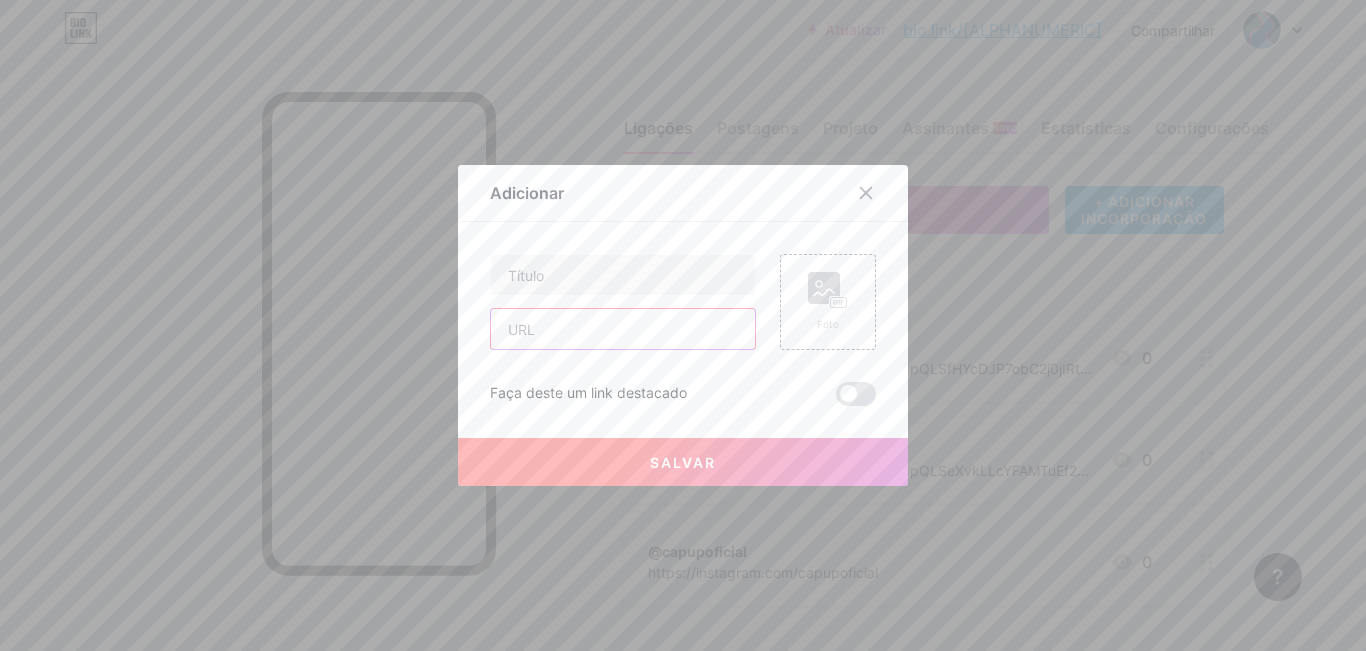 click at bounding box center (623, 329) 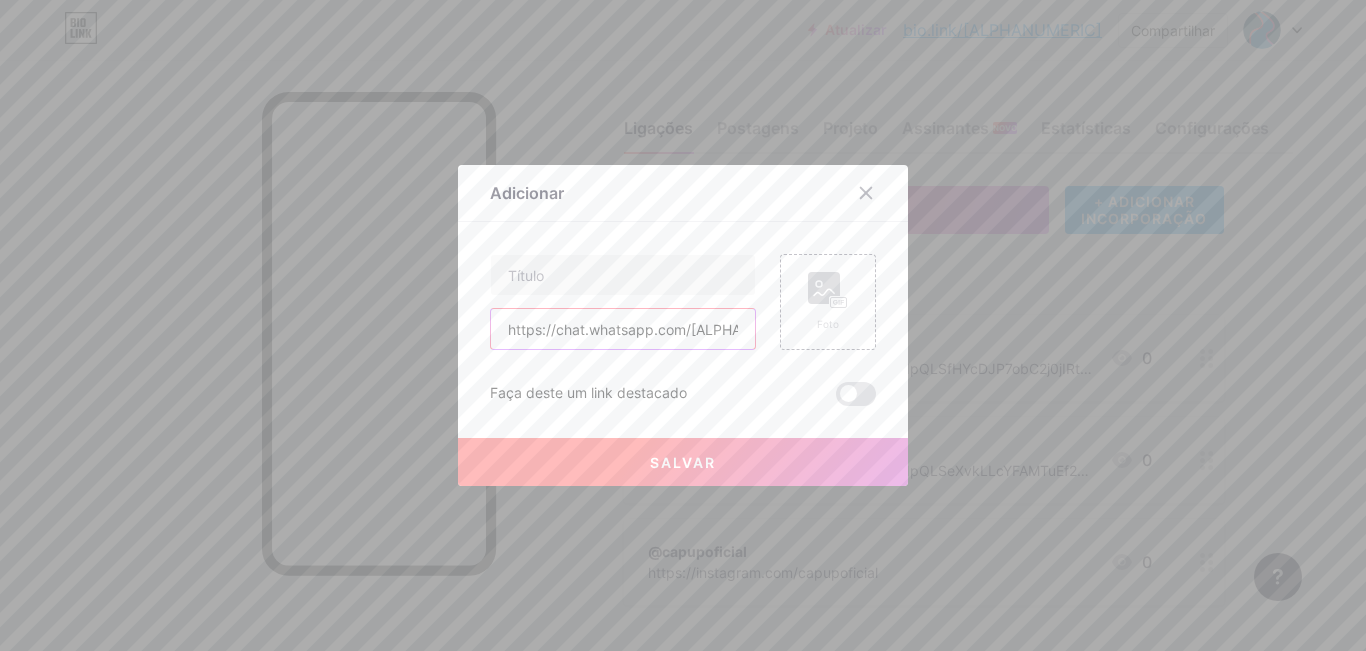 scroll, scrollTop: 0, scrollLeft: 139, axis: horizontal 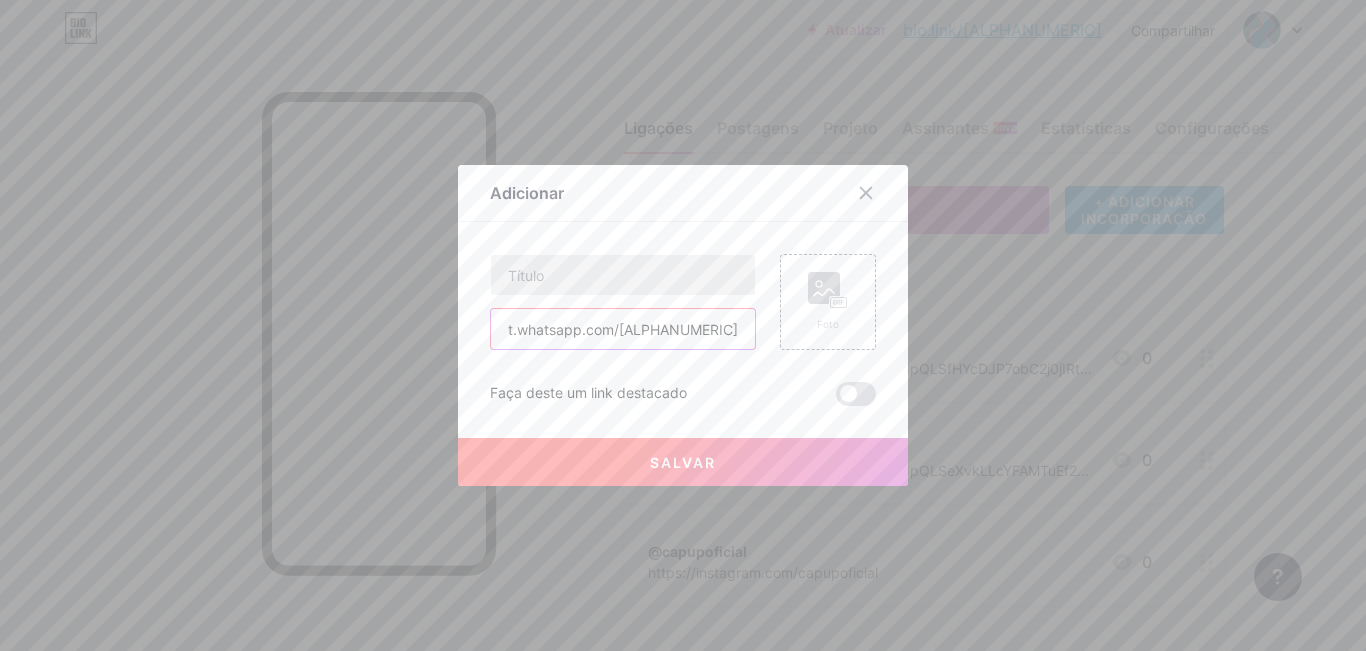 type on "https://chat.whatsapp.com/[ALPHANUMERIC]" 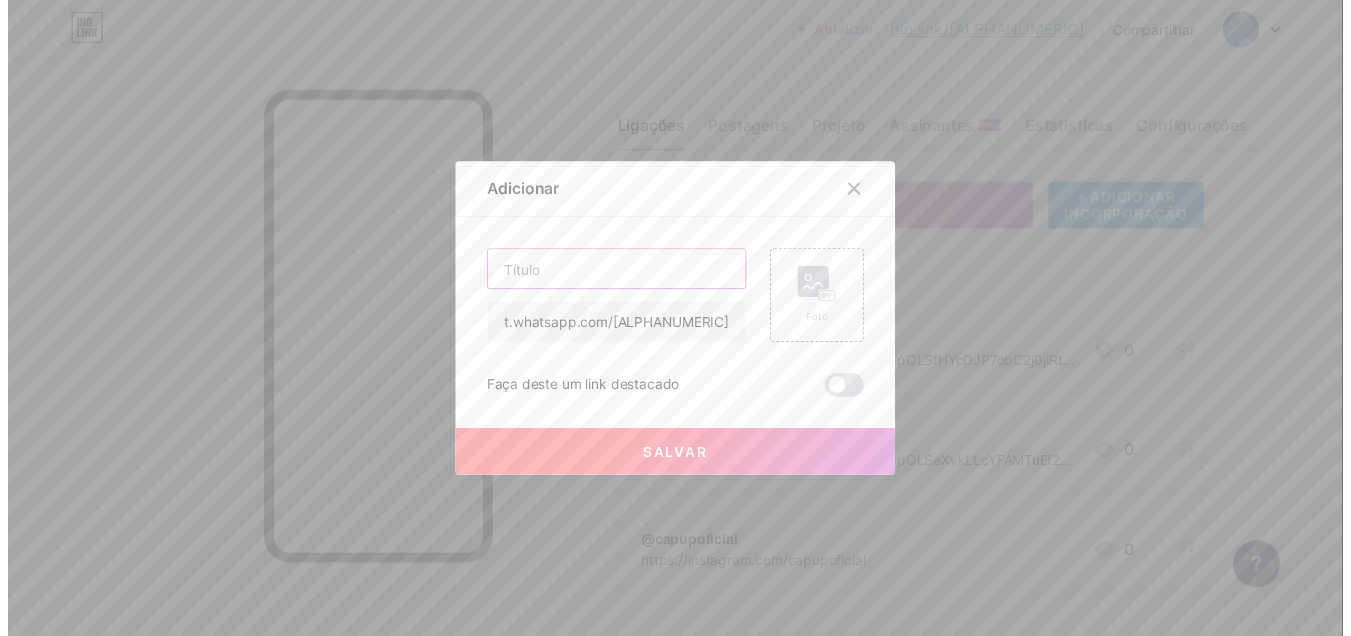 scroll, scrollTop: 0, scrollLeft: 0, axis: both 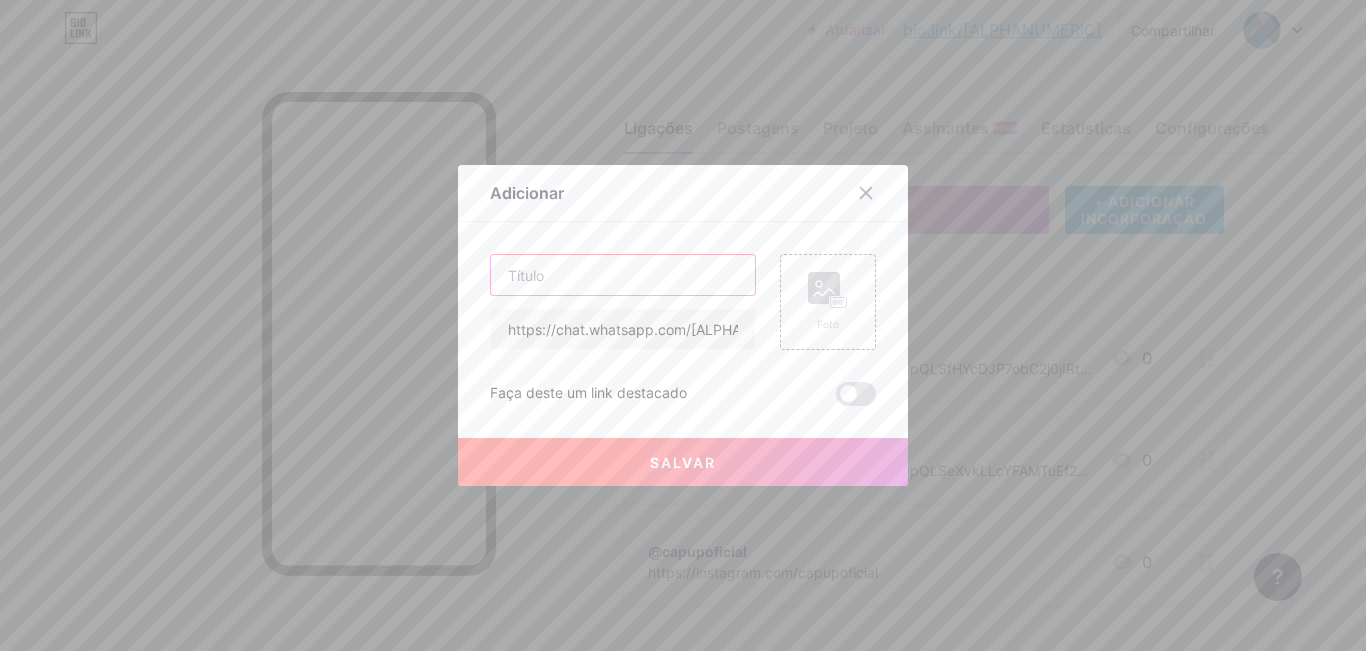 click at bounding box center [623, 275] 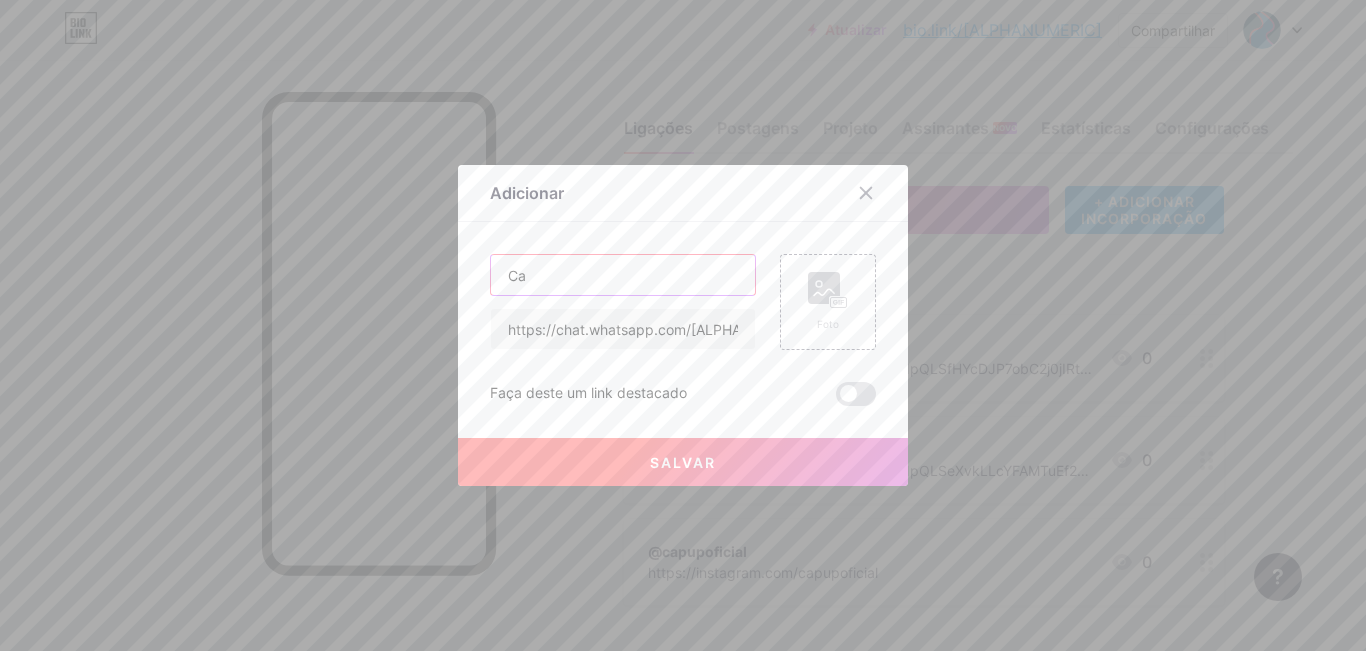 type on "C" 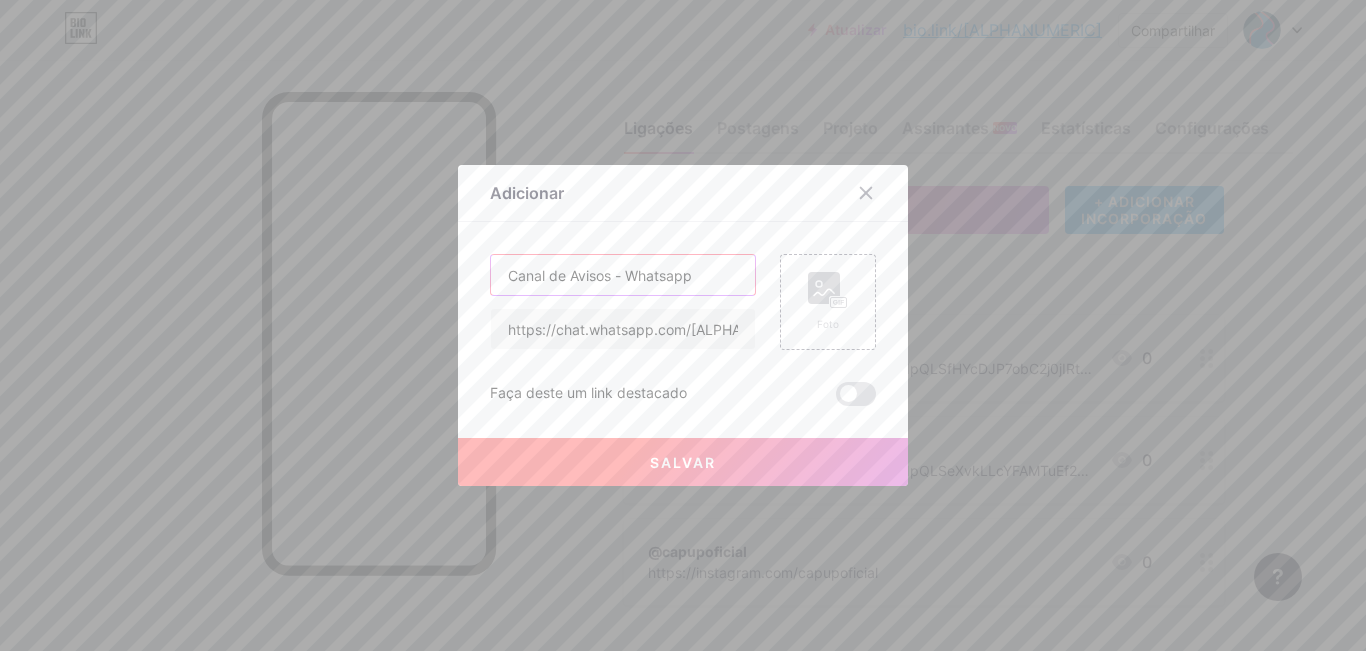 click on "Canal de Avisos - Whatsapp" at bounding box center (623, 275) 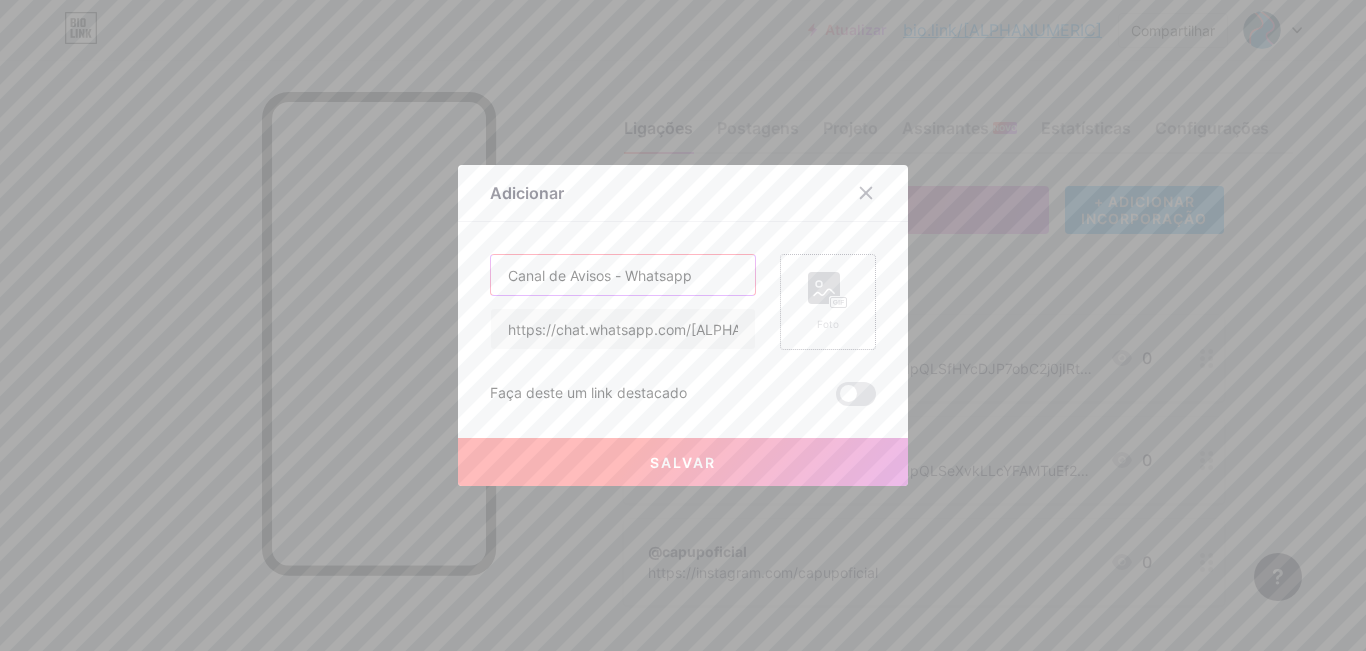type on "Canal de Avisos - Whatsapp" 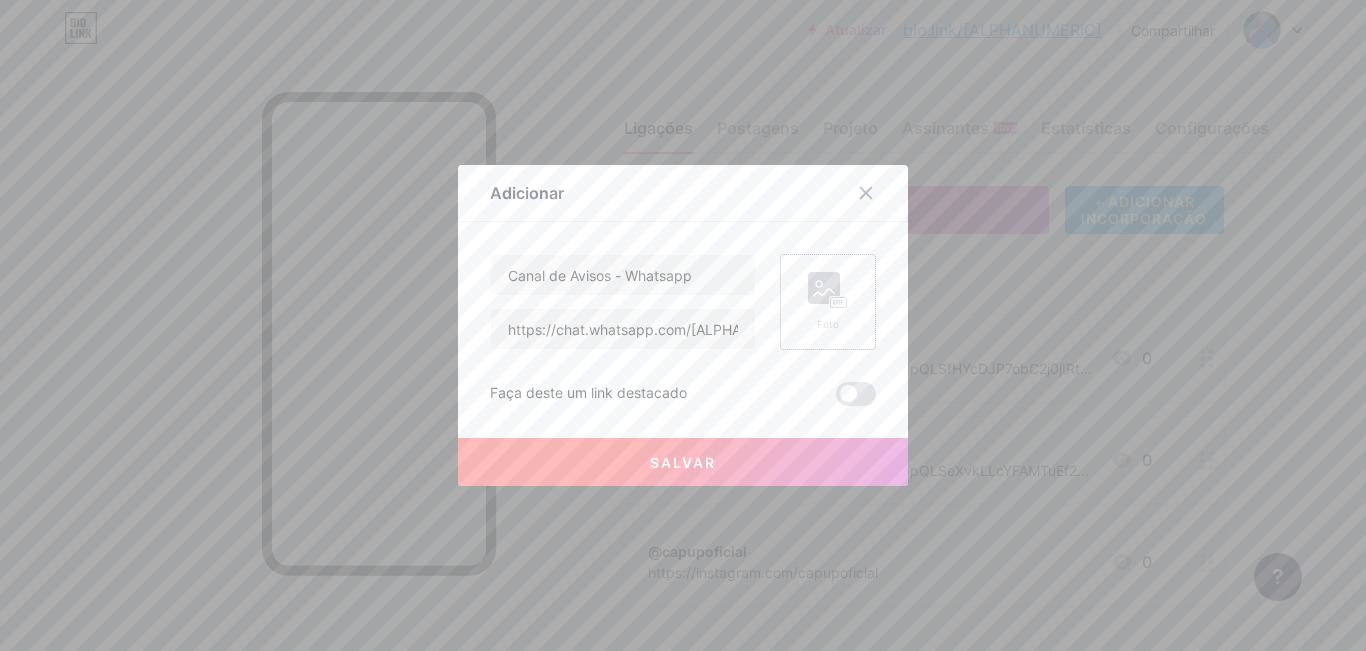 click on "Foto" at bounding box center [828, 302] 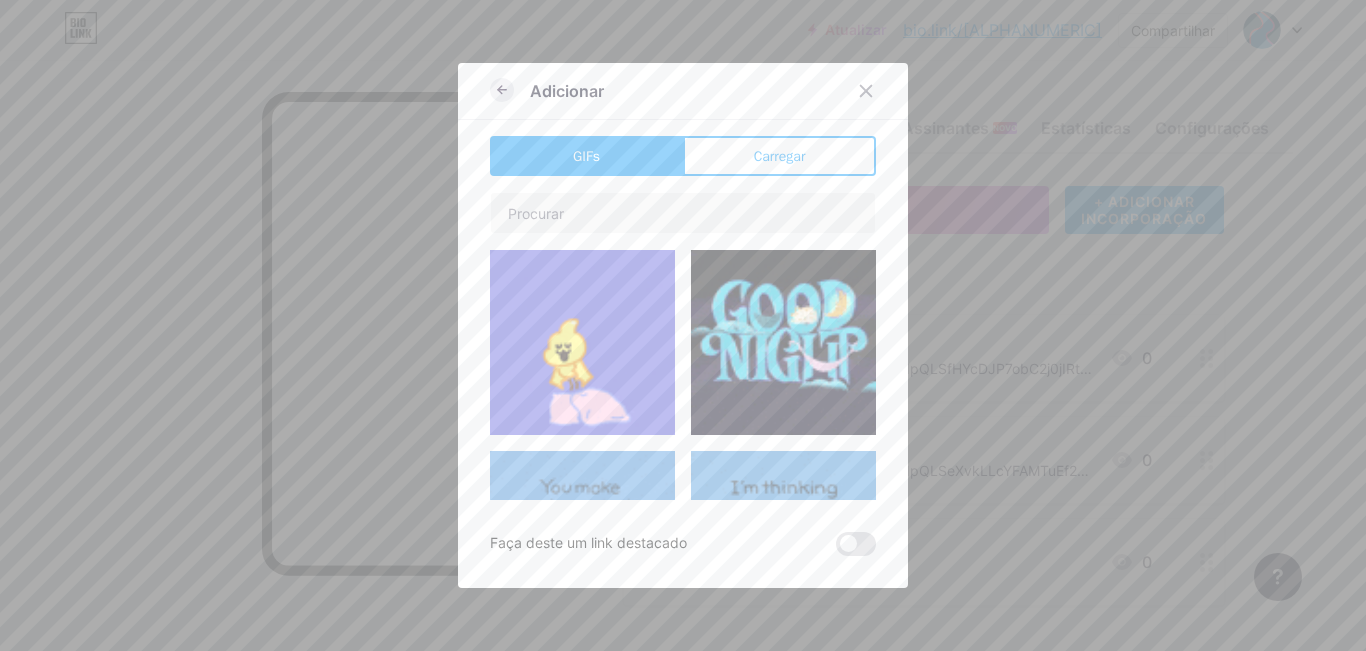 click 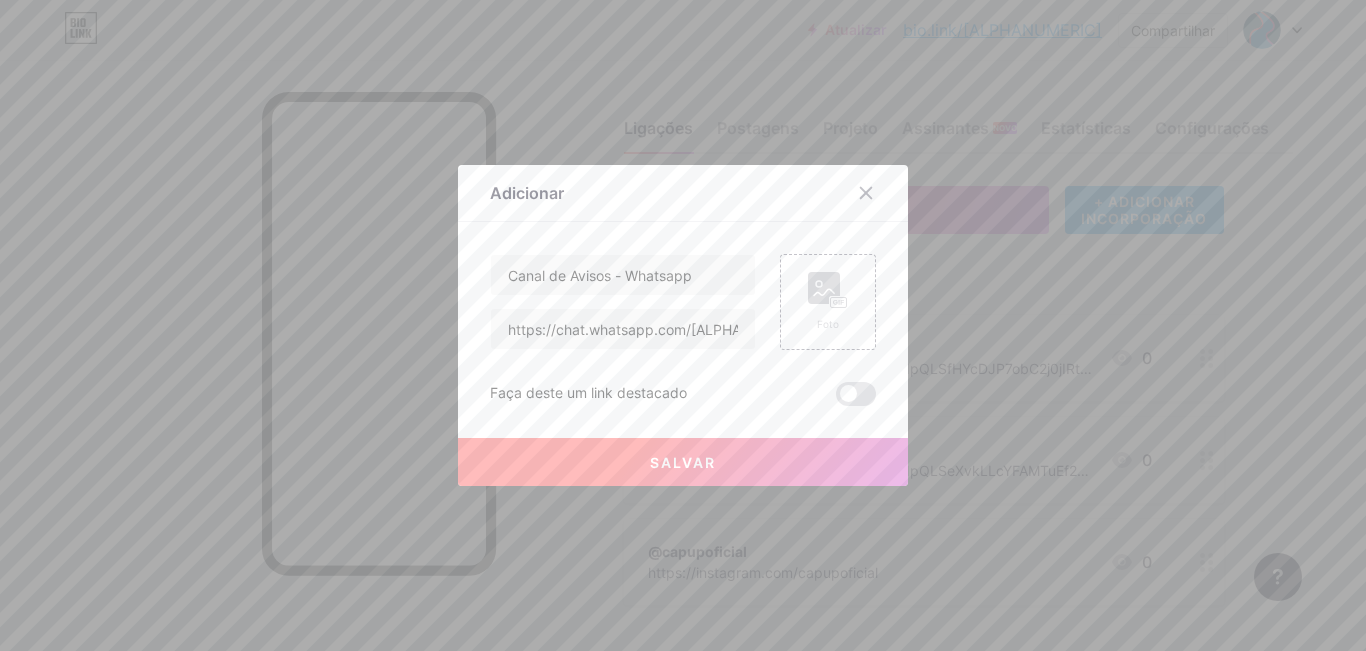 click on "Salvar" at bounding box center (683, 462) 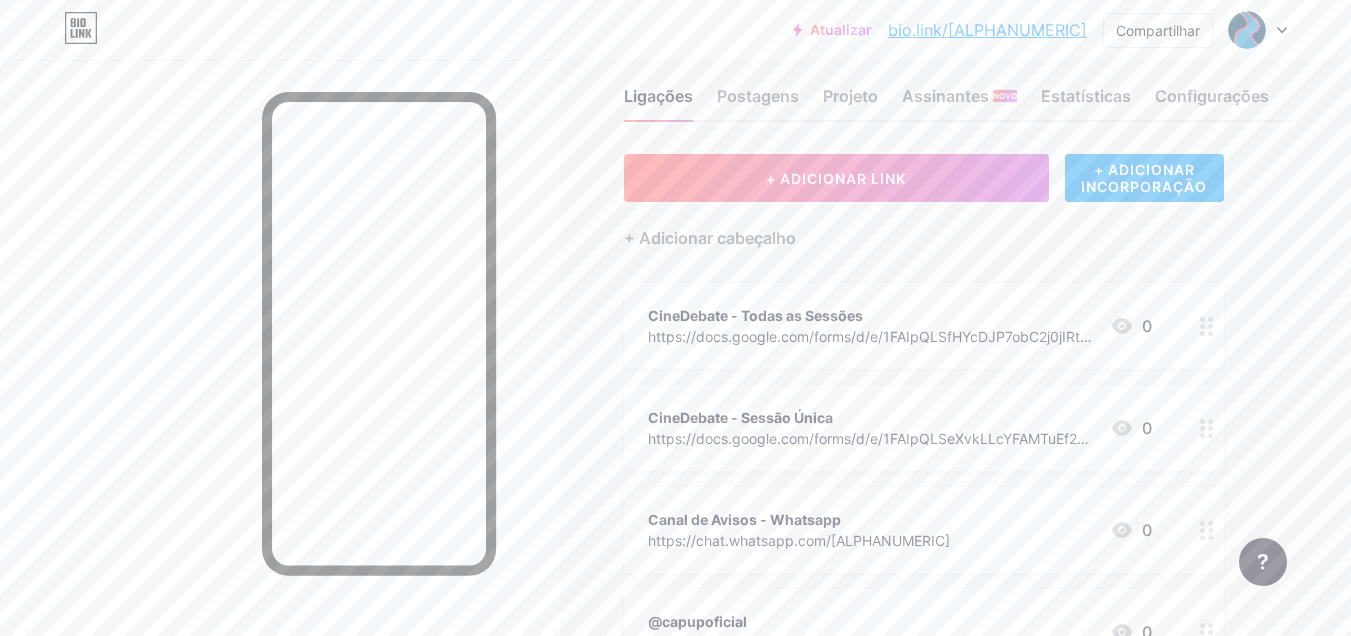 scroll, scrollTop: 37, scrollLeft: 0, axis: vertical 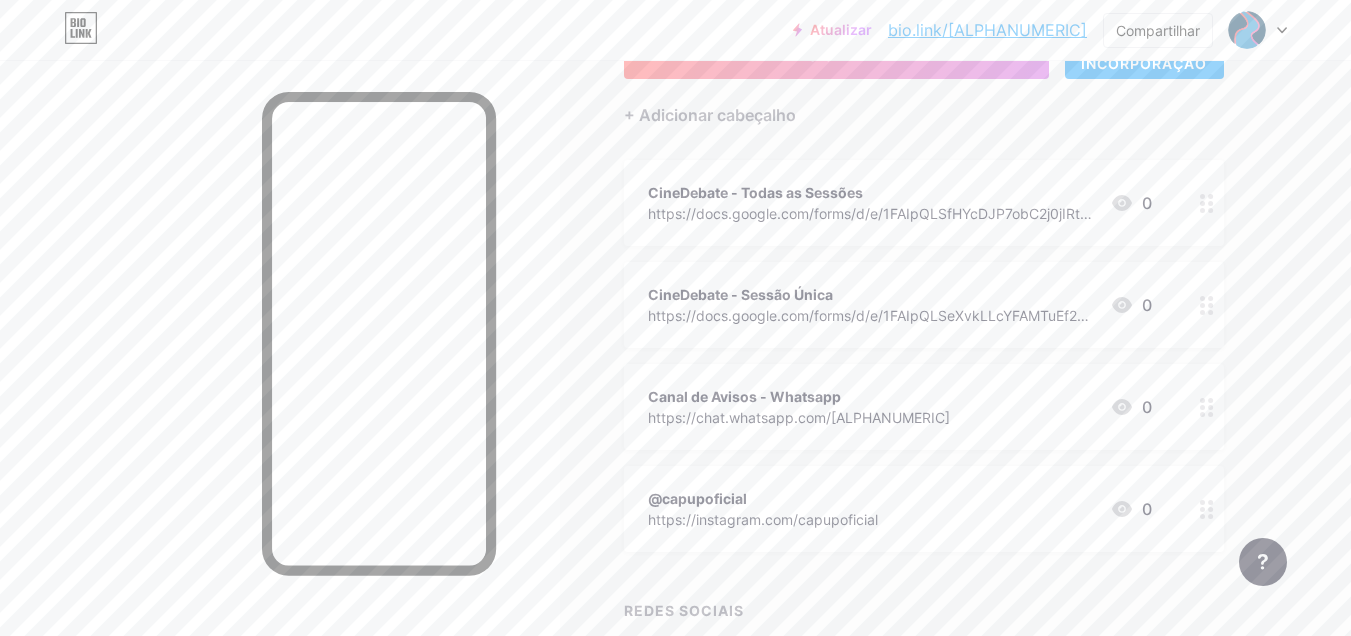 type 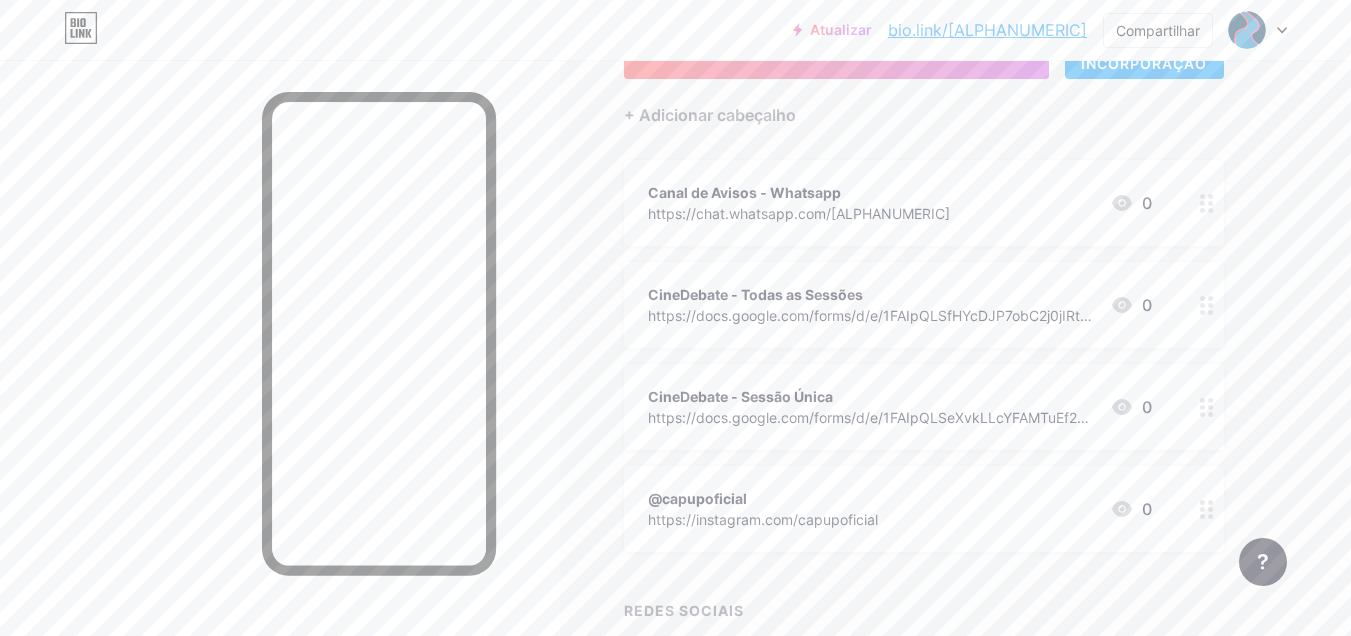 click on "Ligações
Postagens
Projeto
Assinantes
NOVO
Estatísticas
Configurações       + ADICIONAR LINK     + ADICIONAR INCORPORAÇÃO
+ Adicionar cabeçalho
Canal de Avisos - Whatsapp
https://chat.whatsapp.com/[ALPHANUMERIC]
0
CineDebate - Todas as Sessões
https://docs.google.com/forms/d/e/[ALPHANUMERIC]/viewform?usp=header
0
CineDebate - Sessão Única
https://docs.google.com/forms/d/e/[ALPHANUMERIC]/viewform?usp=header
0
@capupoficial
https://instagram.com/capupoficial
0
REDES SOCIAIS
YouTube" at bounding box center [688, 405] 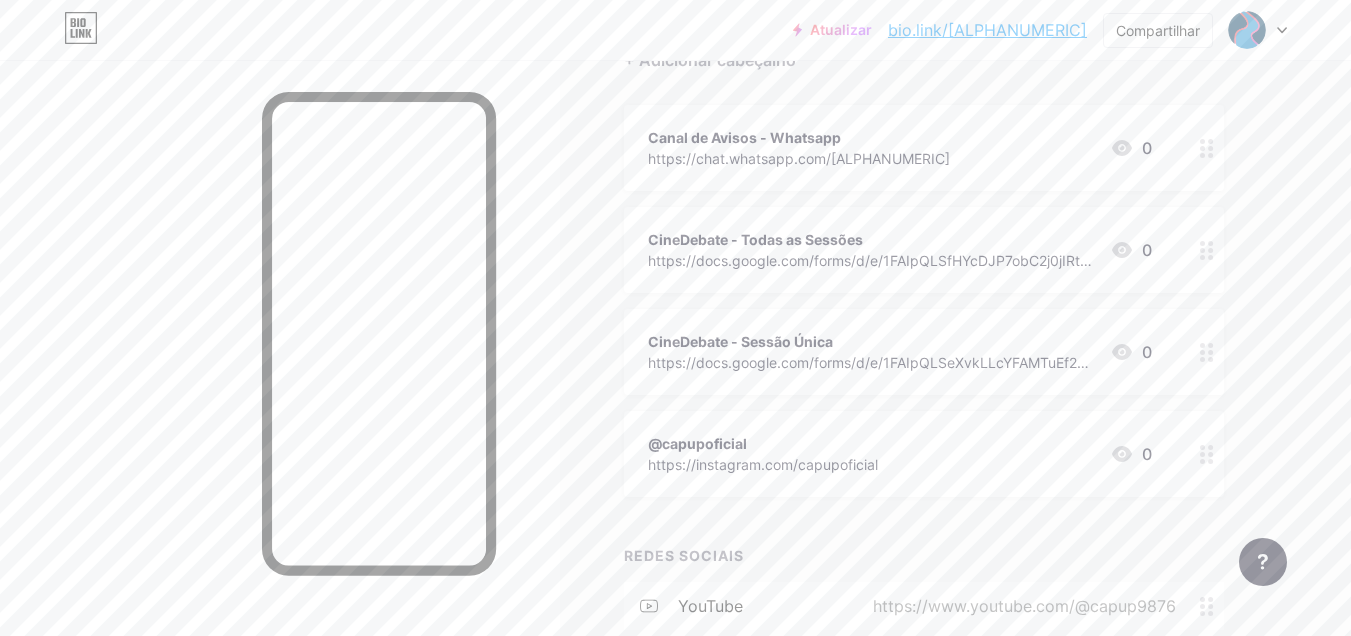 scroll, scrollTop: 0, scrollLeft: 0, axis: both 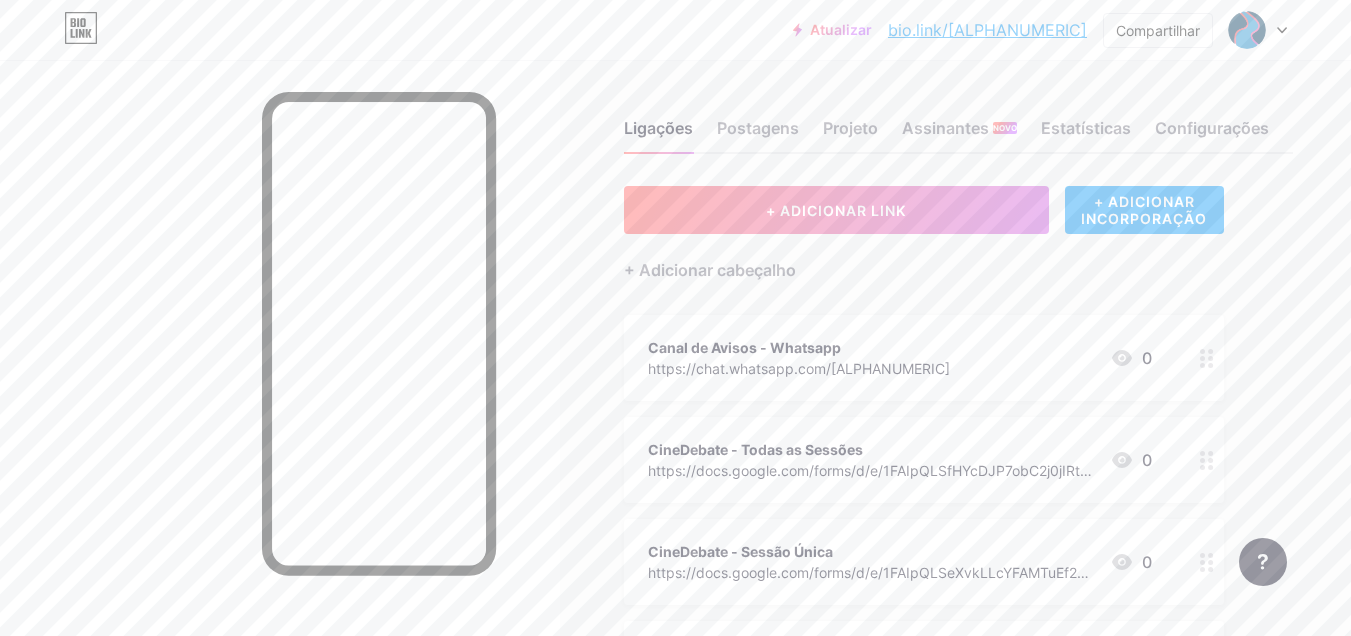 click on "Ligações
Postagens
Projeto
Assinantes
NOVO
Estatísticas
Configurações" at bounding box center (958, 119) 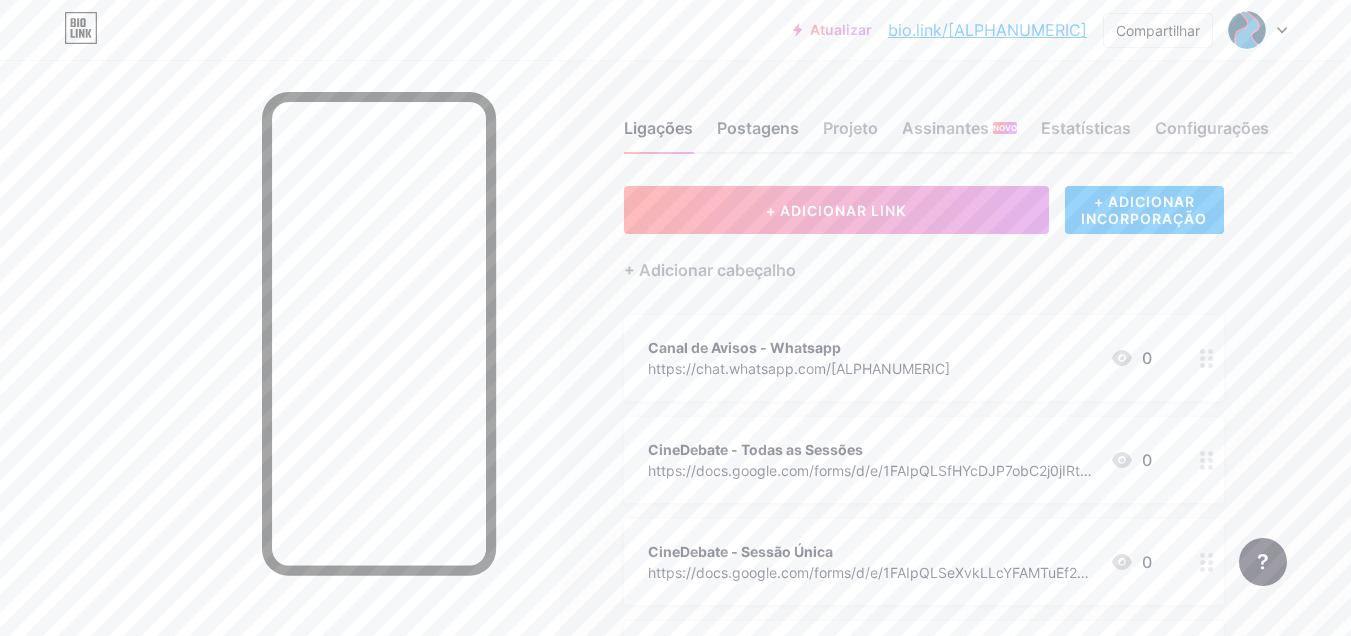 click on "Postagens" at bounding box center [758, 128] 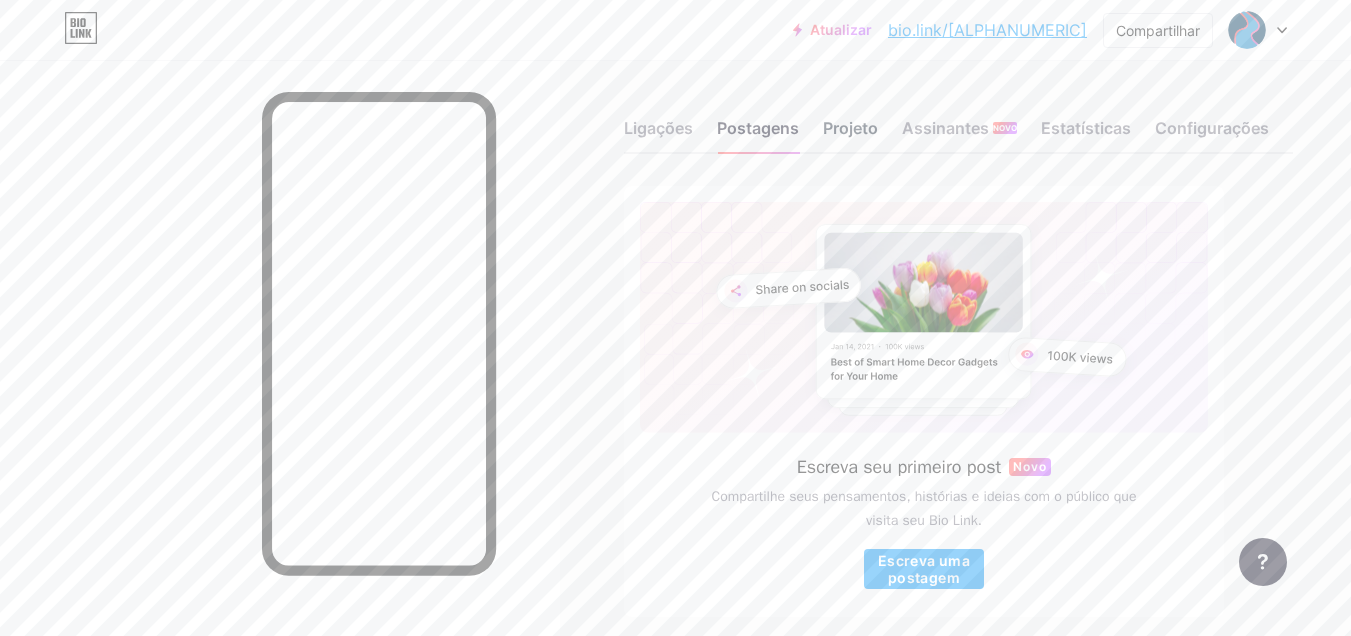click on "Projeto" at bounding box center (850, 128) 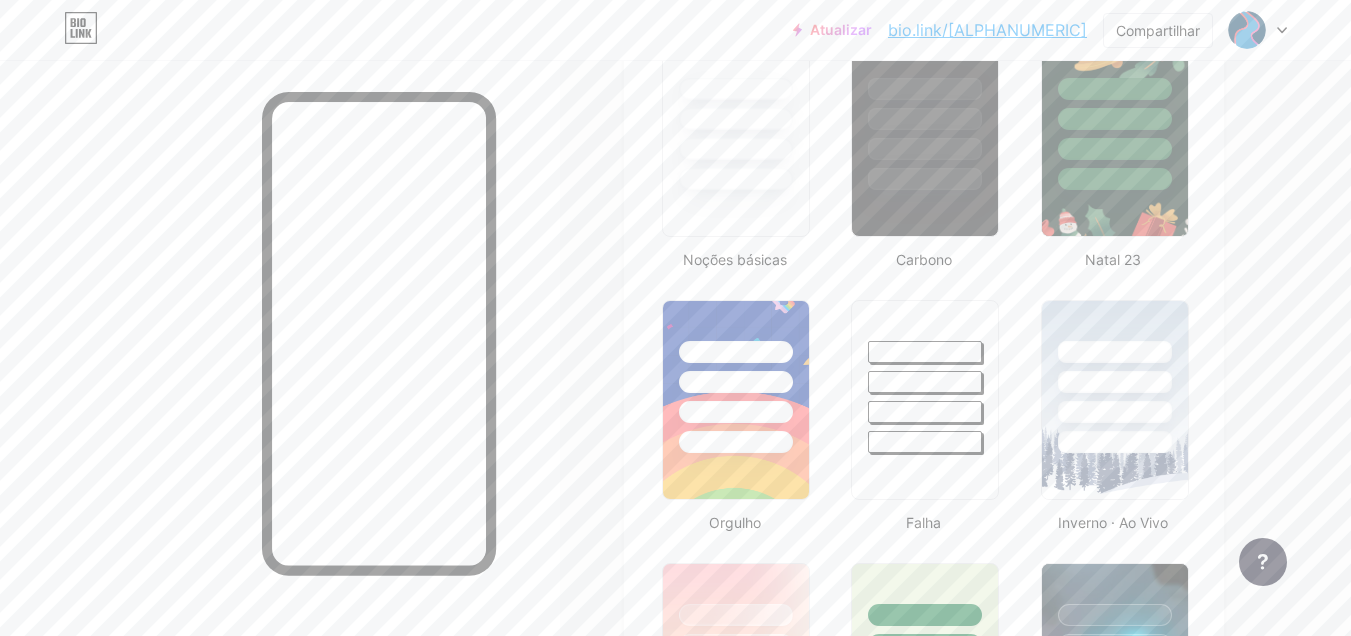 scroll, scrollTop: 446, scrollLeft: 0, axis: vertical 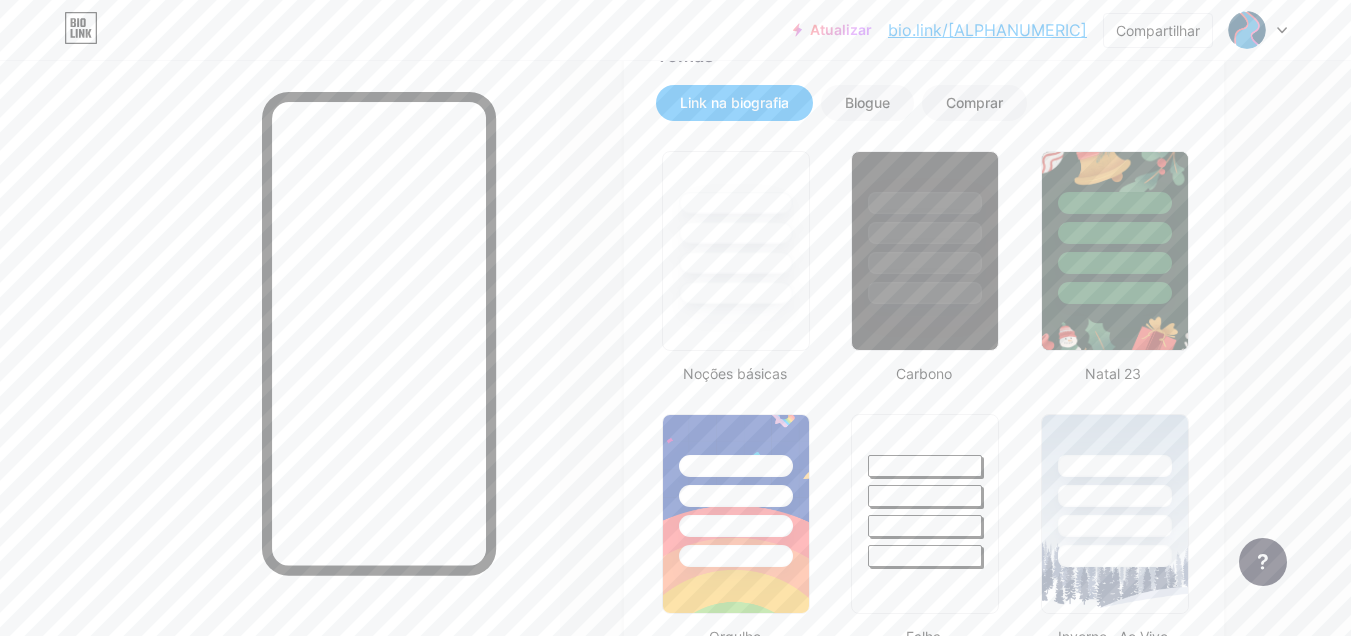 click on "Ligações
Postagens
Projeto
Assinantes
NOVO
Estatísticas
Configurações     Perfil   CAPUP     Centro Acadêmico de Psicologia da Universidade Positivo                   Temas   Link na biografia   Blogue   Comprar       Noções básicas       Carbono       Natal 23       Orgulho       Falha       Inverno · Ao Vivo       Vítreo · Ao vivo       Camaleão · Ao Vivo       Noite Chuvosa · Ao Vivo       Neon · Ao Vivo       Verão       Retrô       Morango · Ao Vivo       Deserto       Ensolarado       Outono       Folha       Céu limpo       Corar       Unicórnio       Mínimo       Nublado       Sombra     Crie o seu próprio           Alterações salvas       Posição para exibir redes sociais                 Principal                     Fundo
Desativar a marca Bio Link
Ocultará a marca Bio Link da página inicial     Exibir botão Compartilhar" at bounding box center [688, 1291] 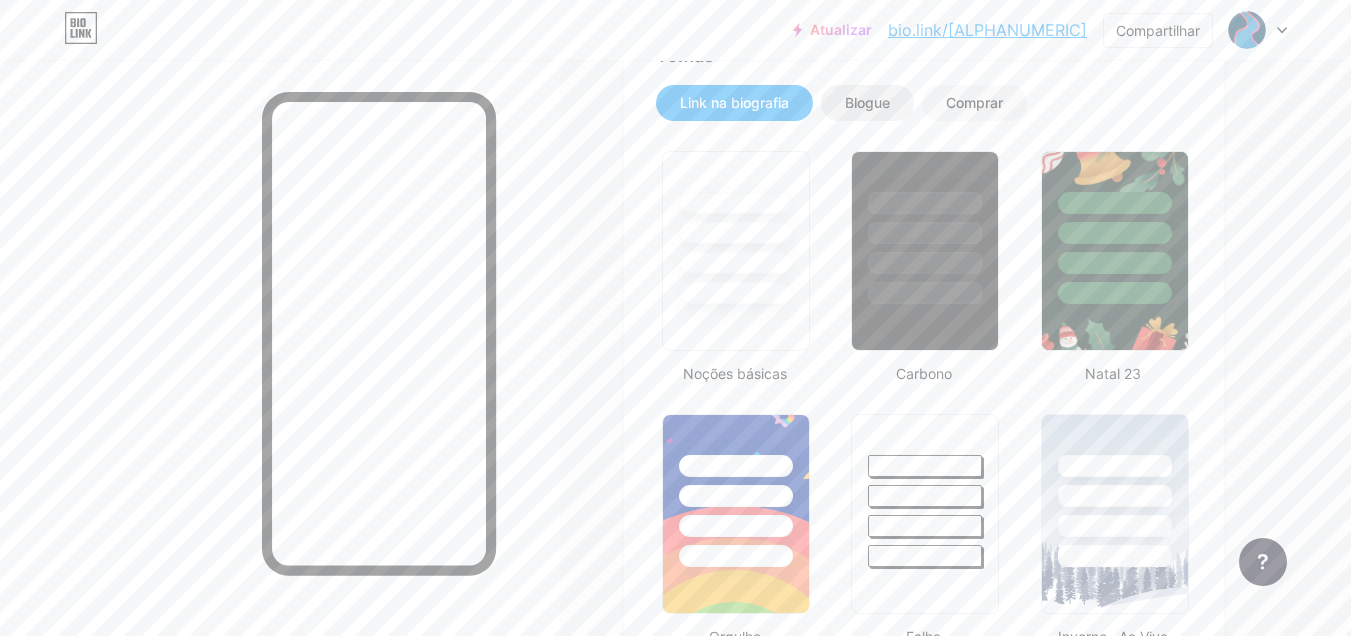 click on "Blogue" at bounding box center (867, 103) 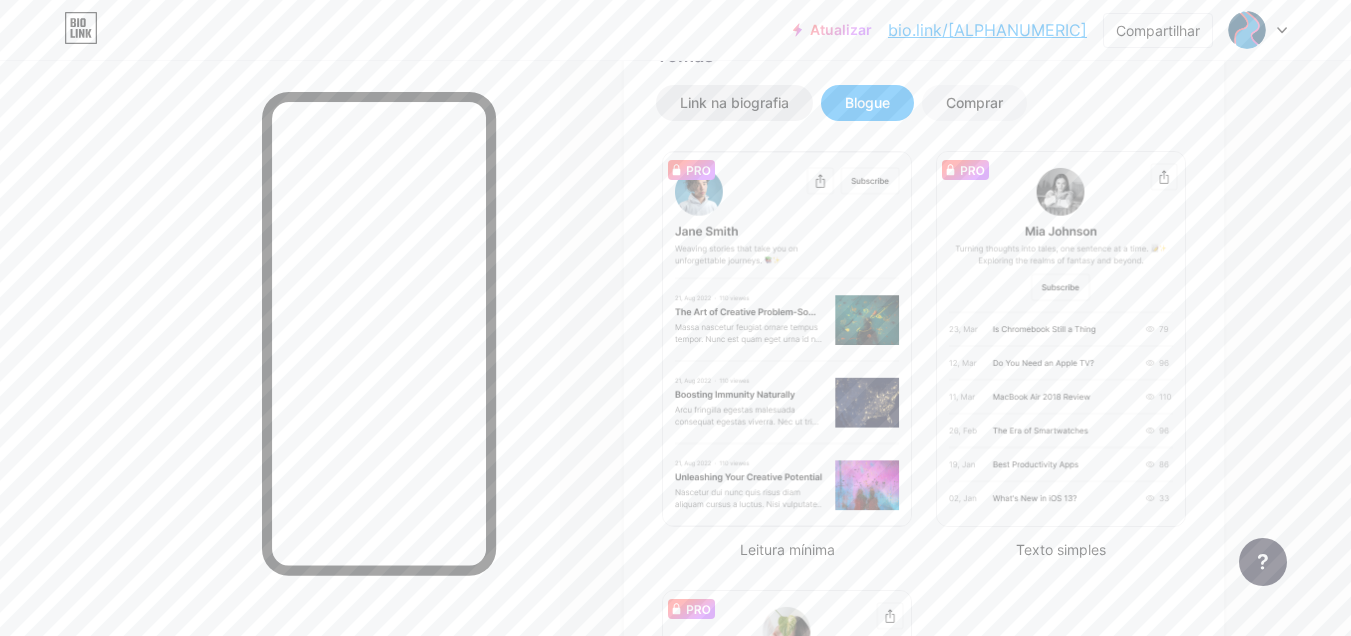 click on "Link na biografia" at bounding box center [734, 102] 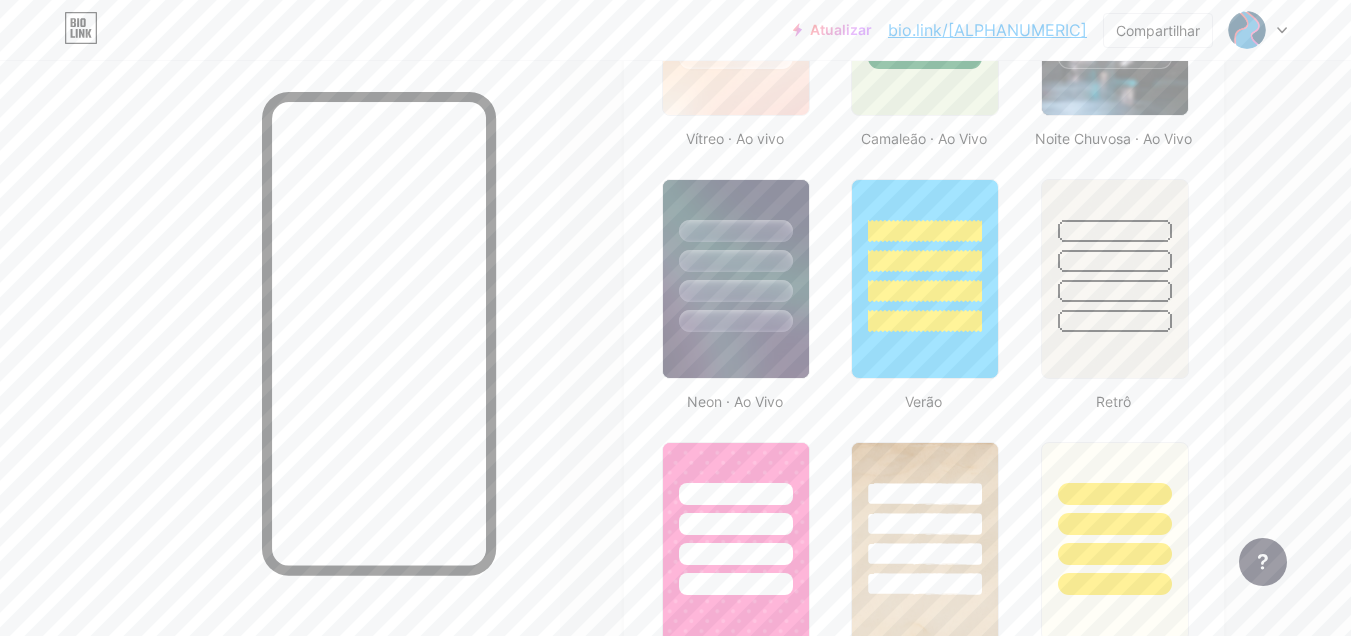 scroll, scrollTop: 1110, scrollLeft: 0, axis: vertical 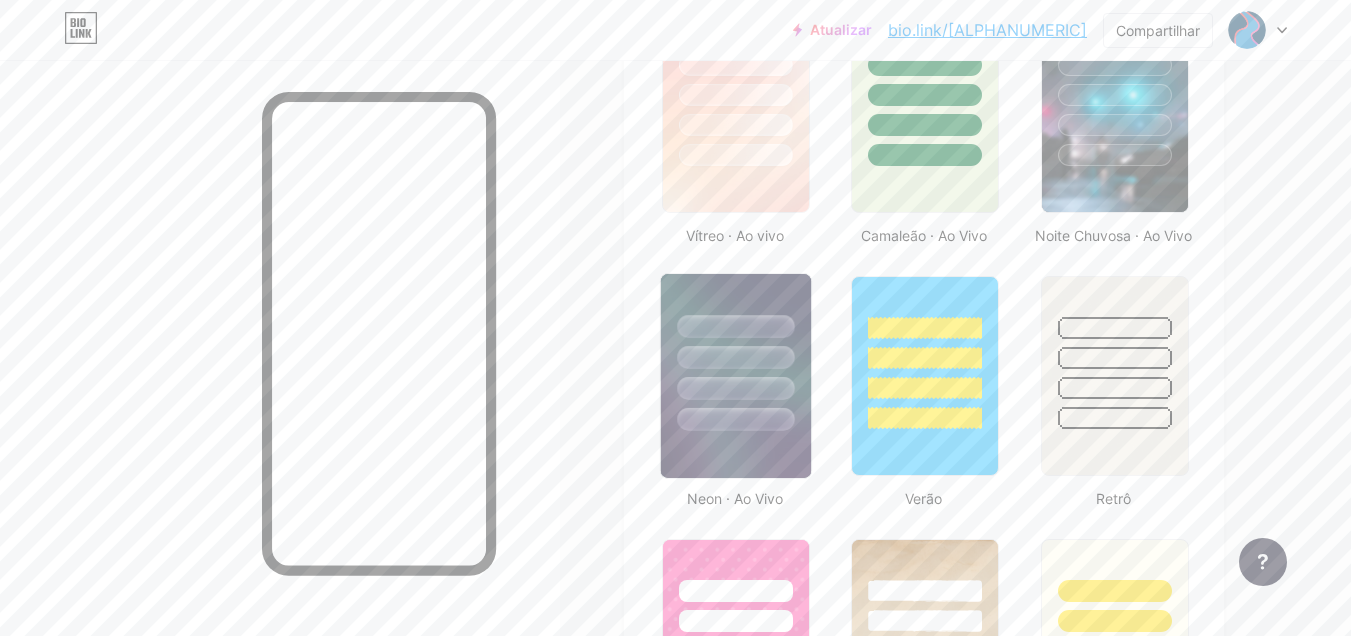click at bounding box center [736, 376] 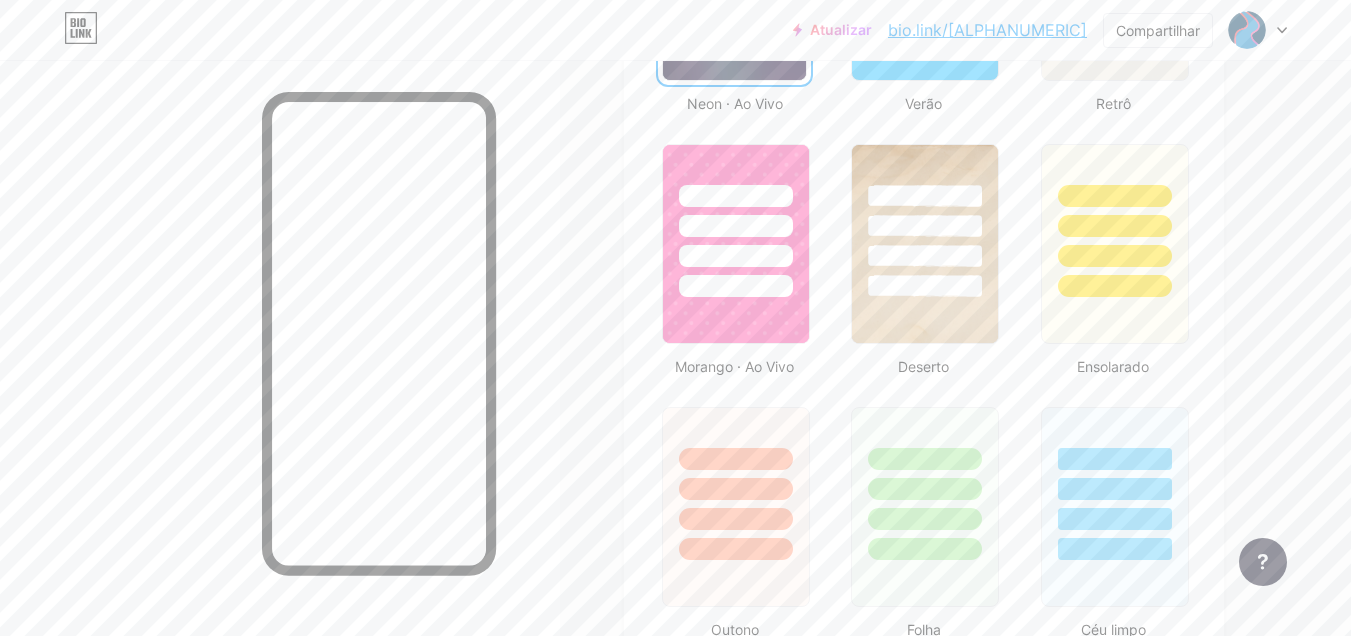 scroll, scrollTop: 1551, scrollLeft: 0, axis: vertical 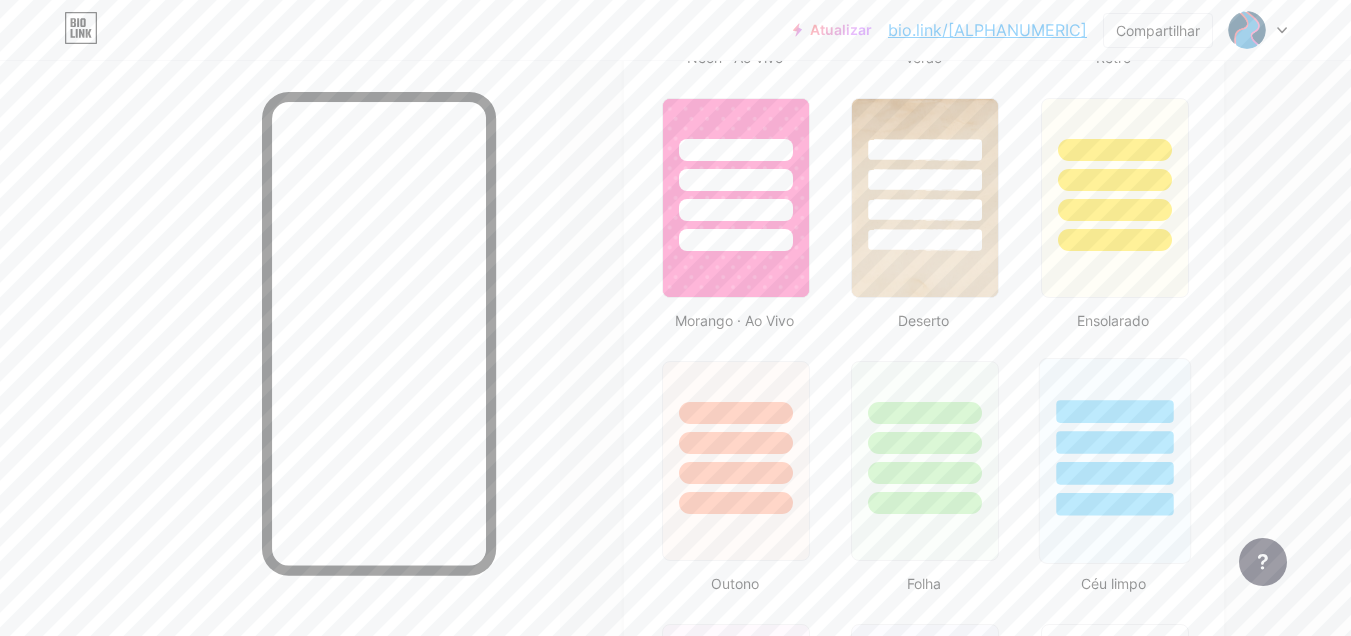 click at bounding box center (1114, 437) 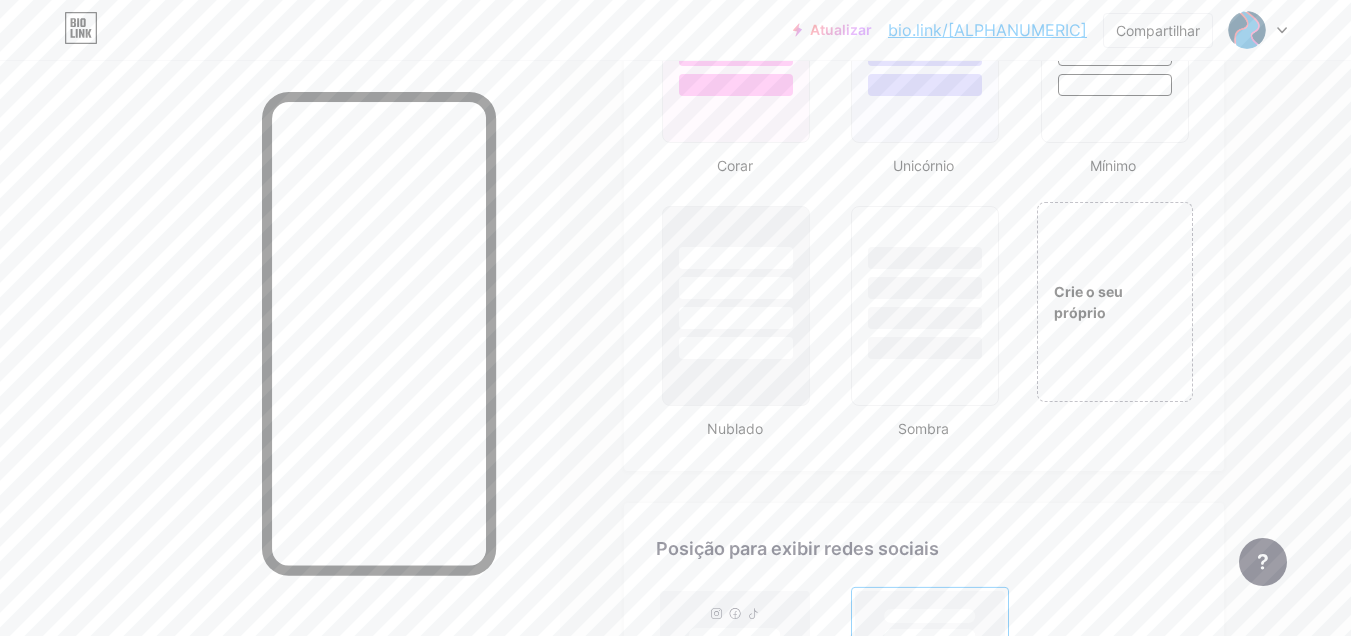 scroll, scrollTop: 2346, scrollLeft: 0, axis: vertical 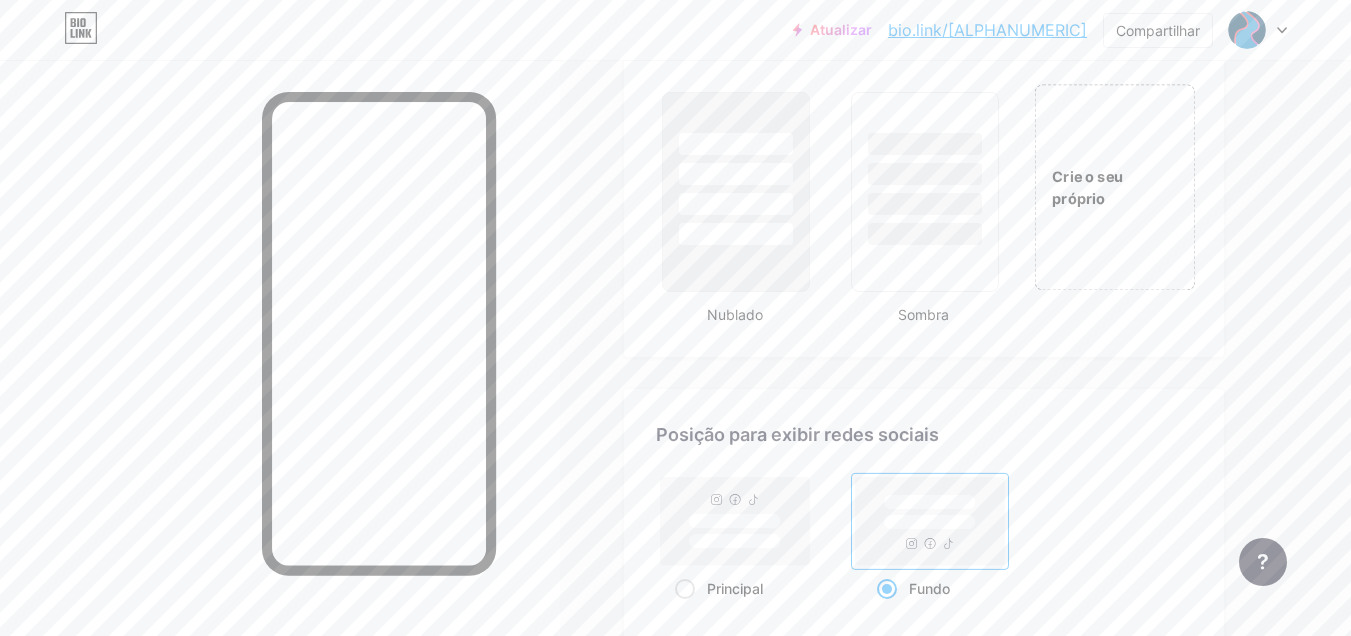 click on "Crie o seu próprio" at bounding box center [1114, 187] 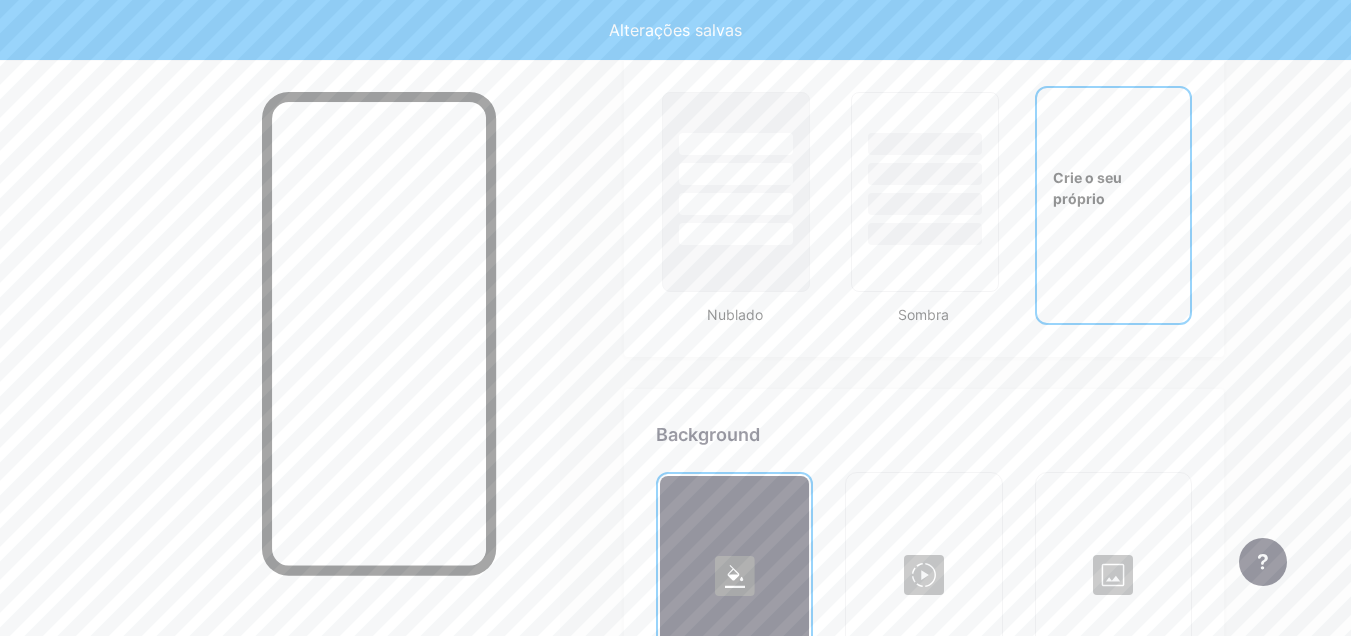 scroll, scrollTop: 2676, scrollLeft: 0, axis: vertical 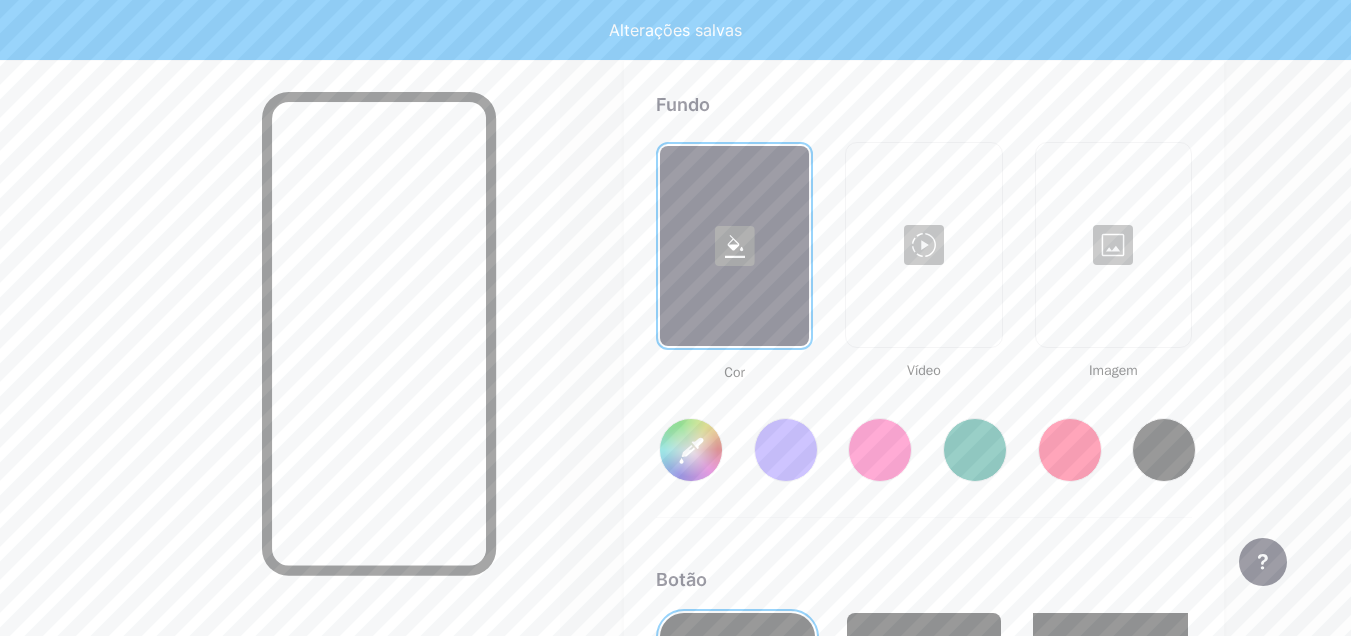 type on "#ffffff" 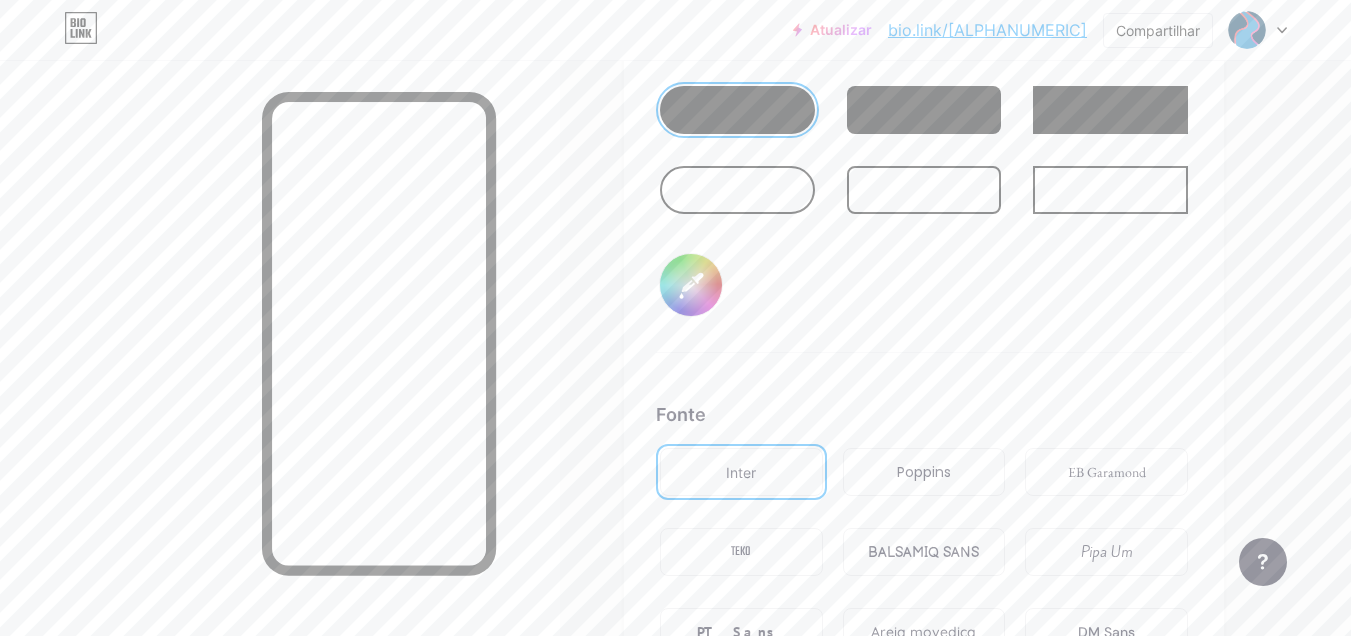 scroll, scrollTop: 3195, scrollLeft: 0, axis: vertical 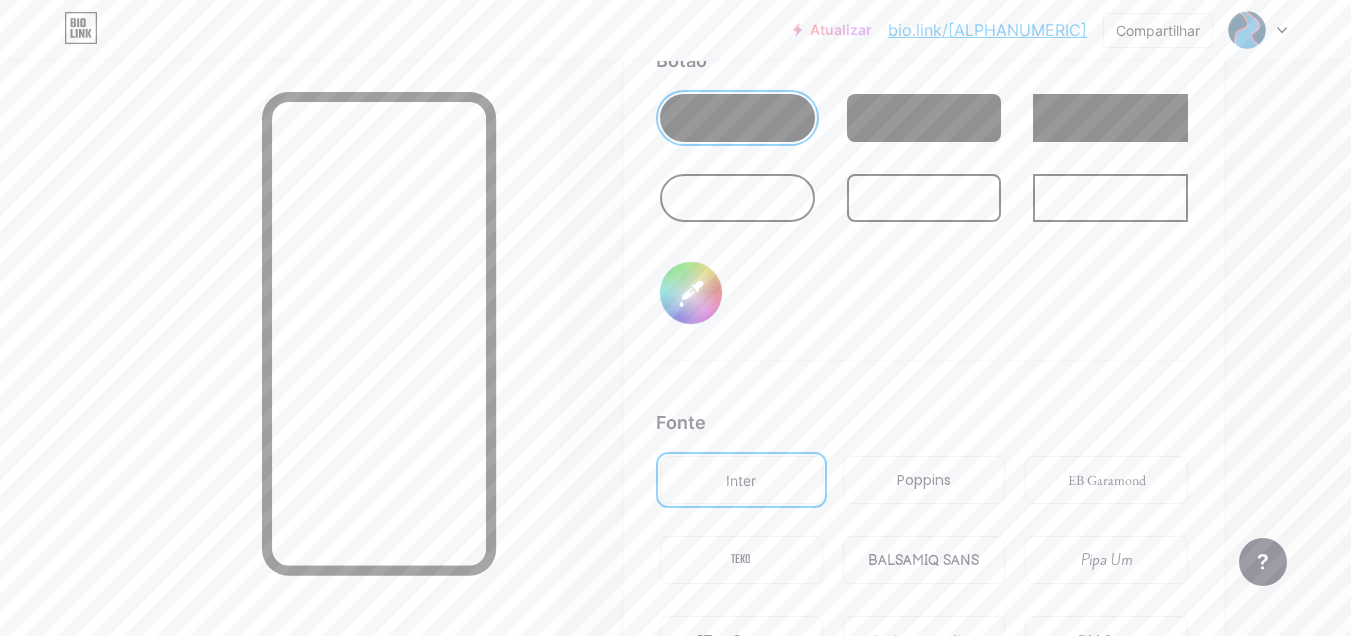 click on "#000000" at bounding box center (691, 293) 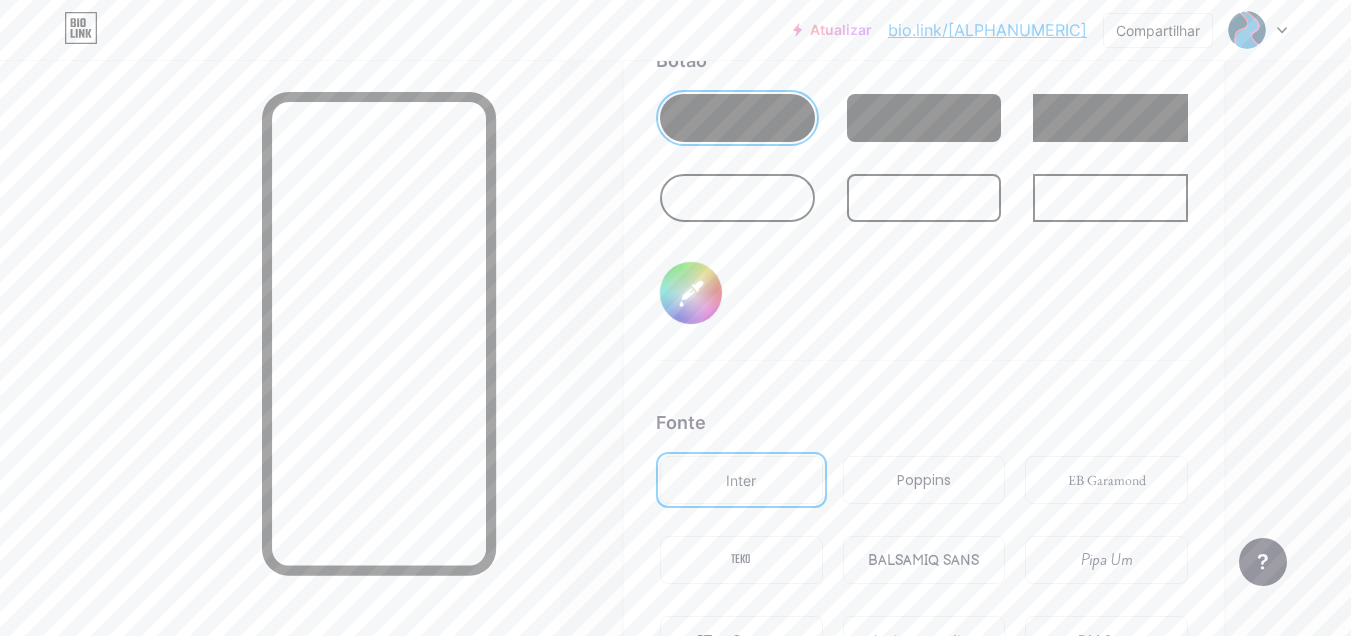 type on "#ffffff" 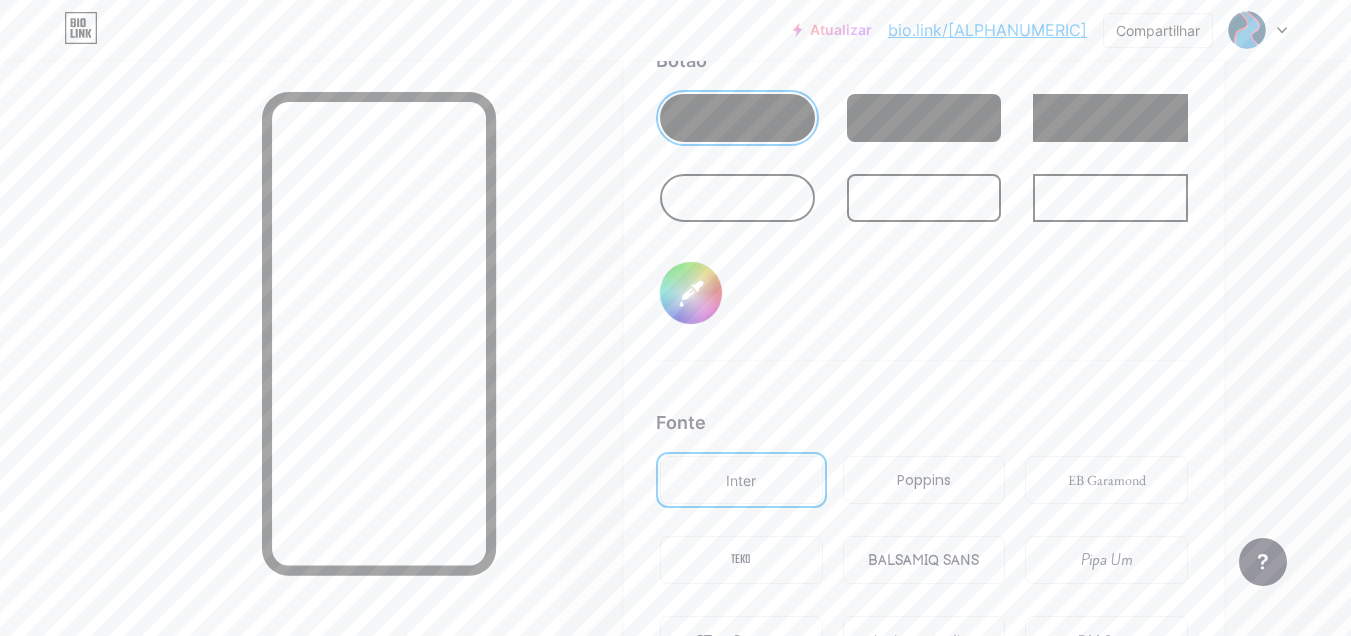 type on "#1d90cd" 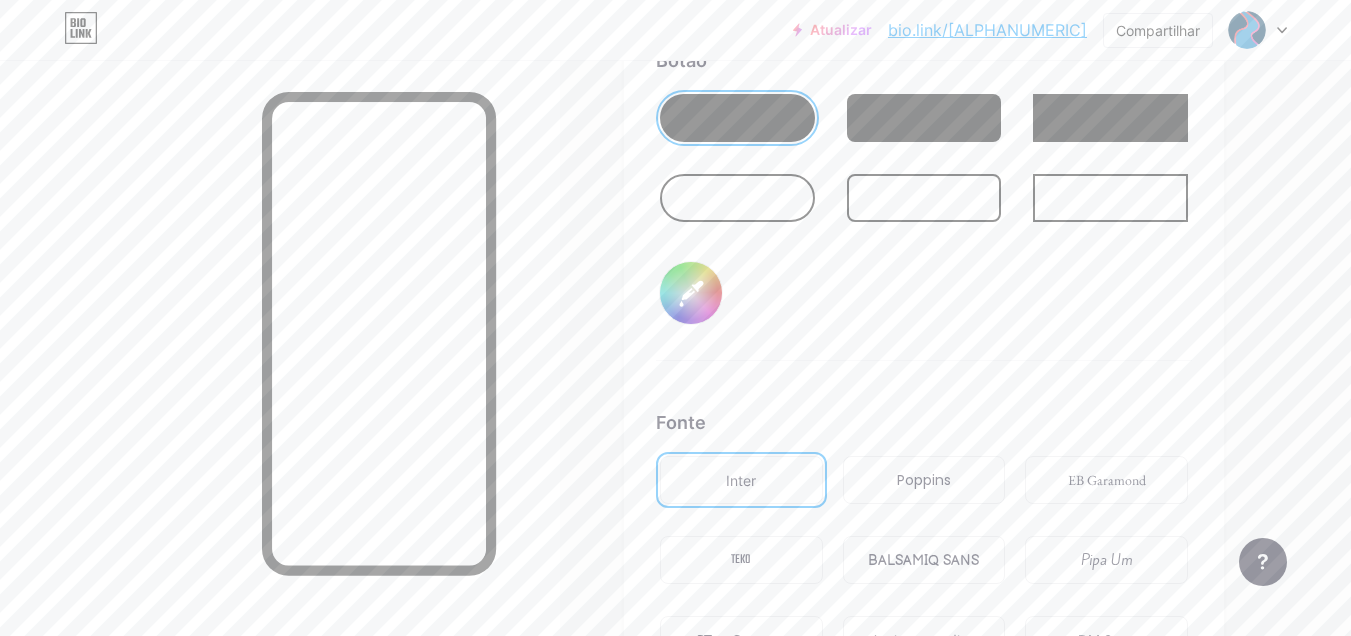 type on "#ffffff" 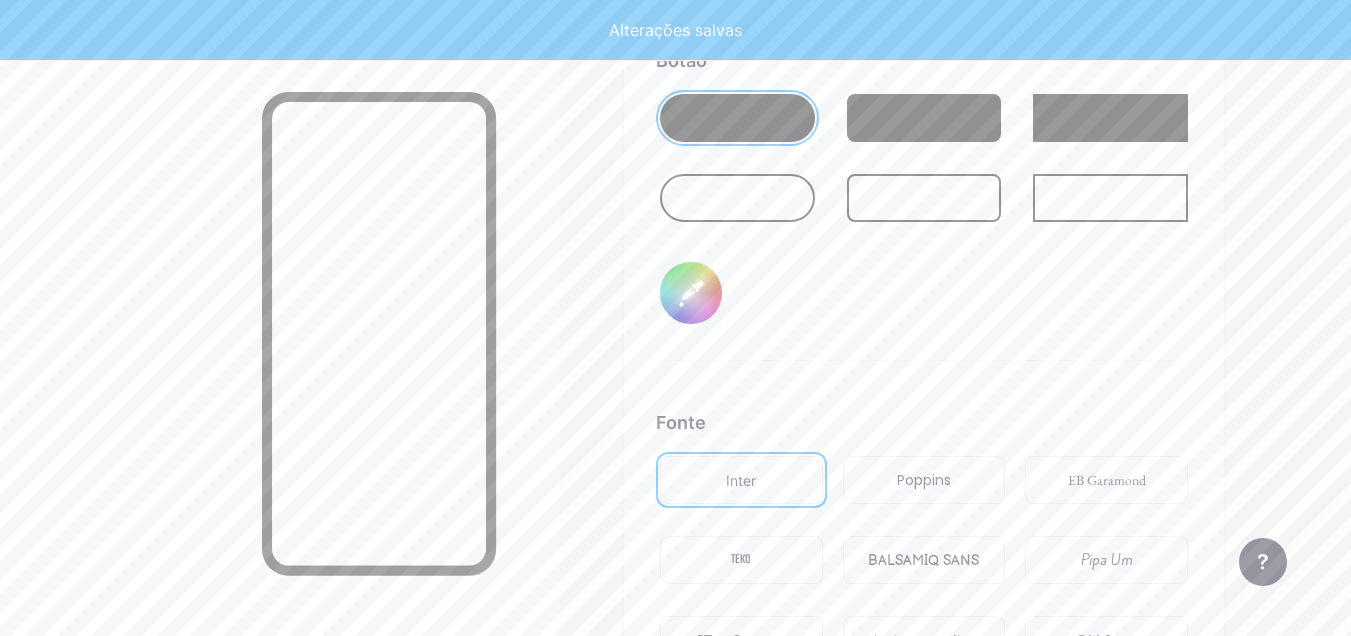 type on "#1d90cd" 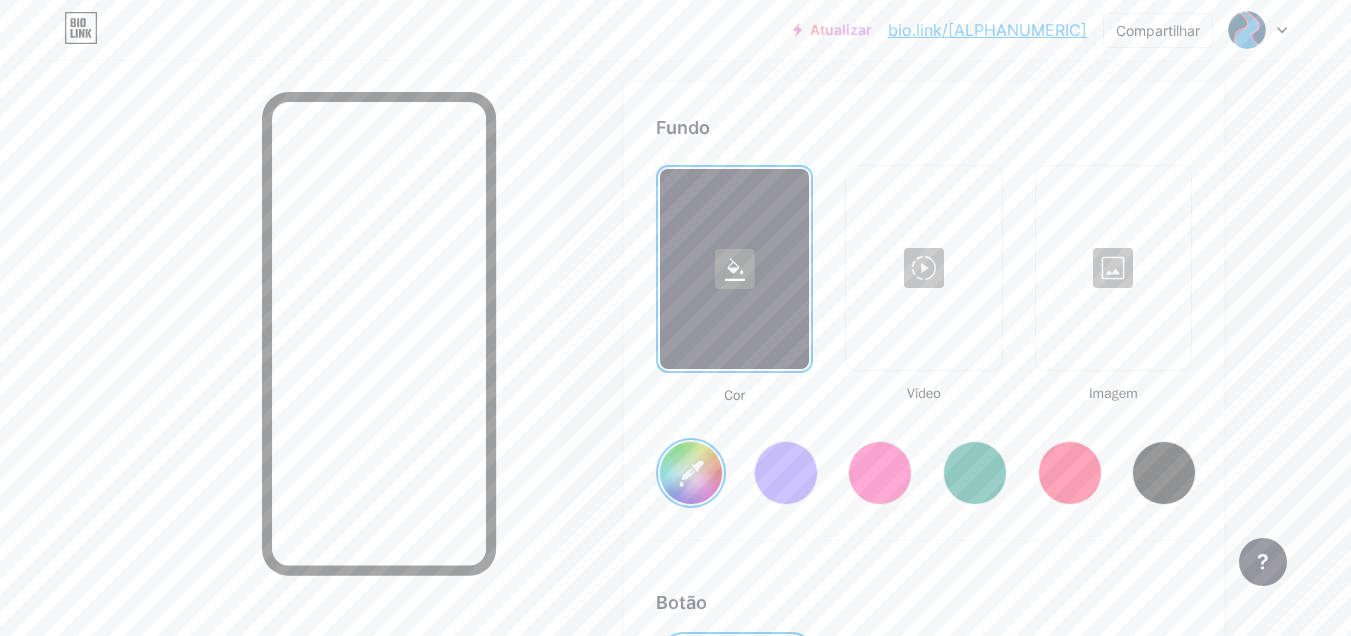 scroll, scrollTop: 2629, scrollLeft: 0, axis: vertical 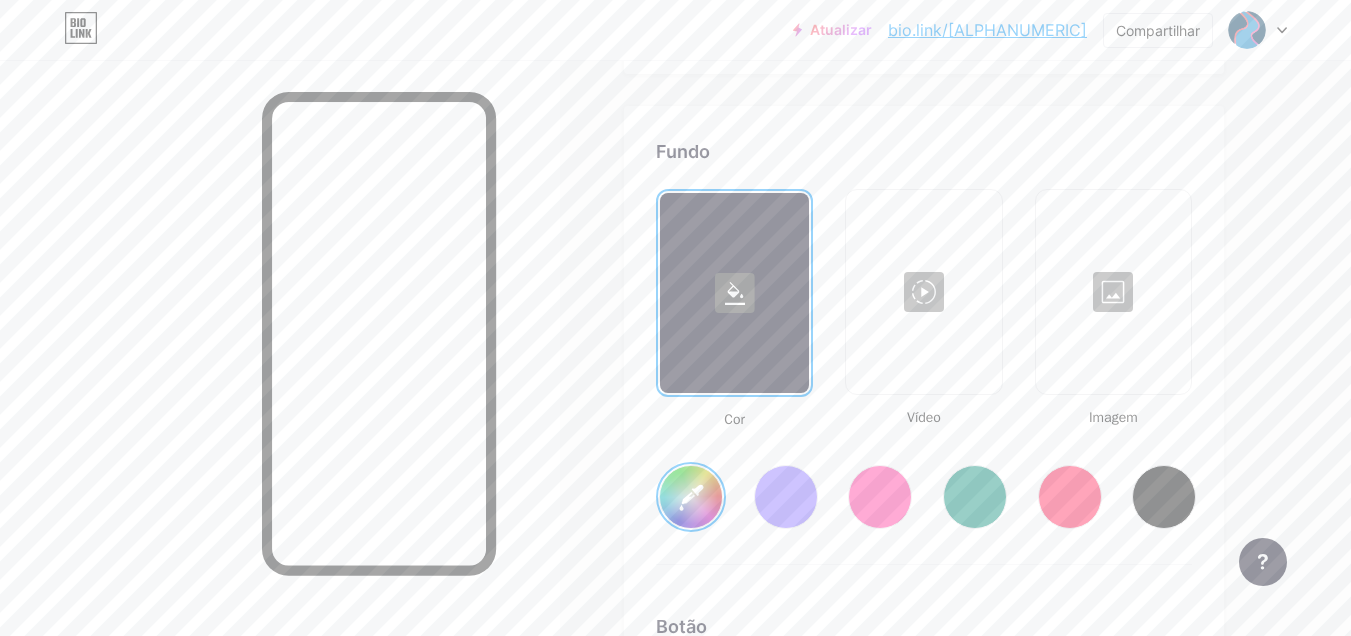 click on "#ffffff" at bounding box center [691, 497] 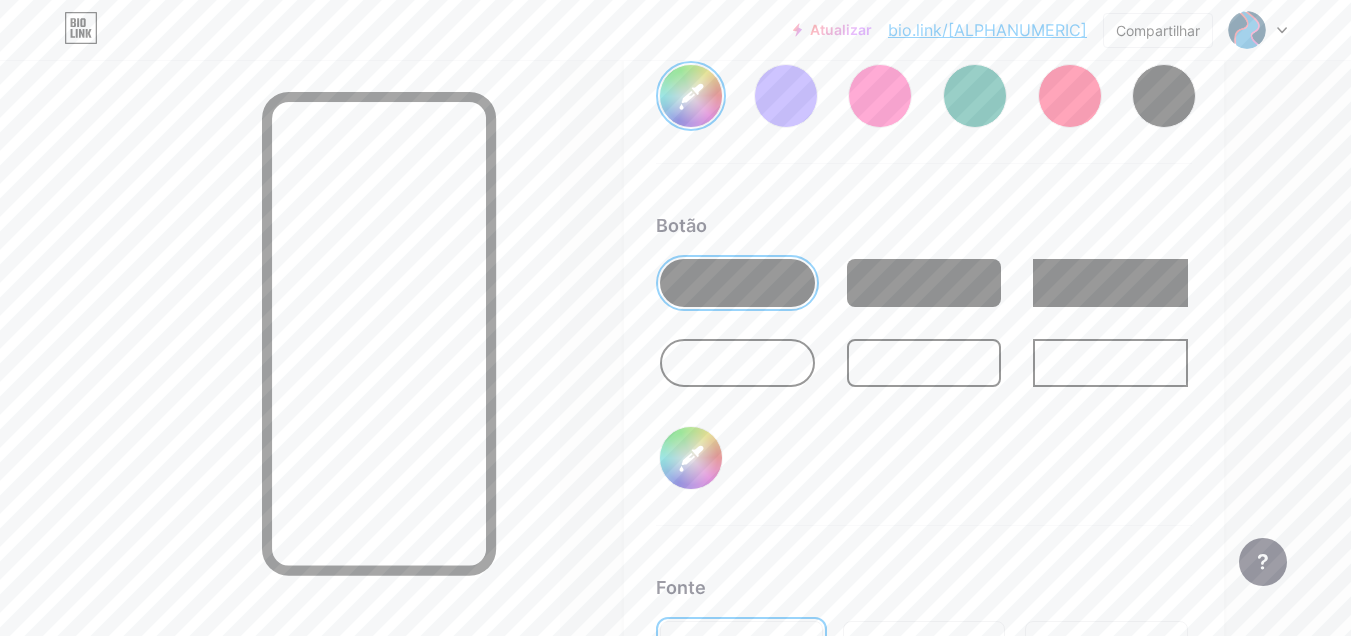 scroll, scrollTop: 3046, scrollLeft: 0, axis: vertical 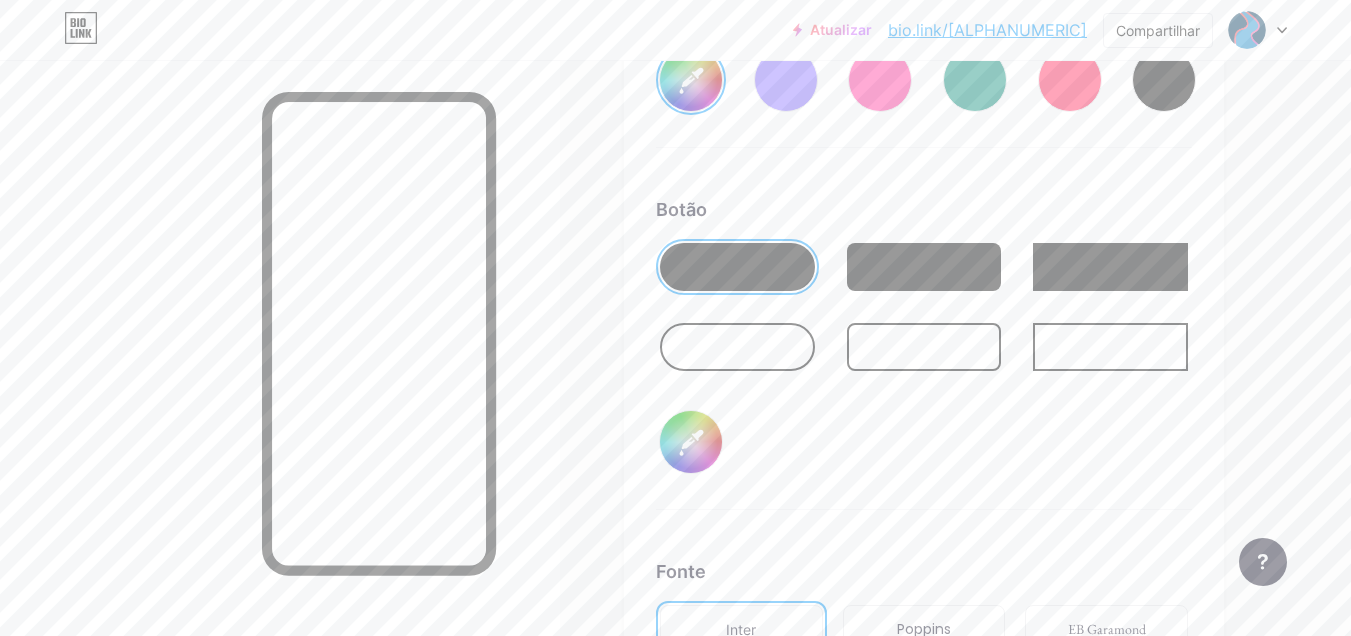 click on "#1d90cd" at bounding box center [691, 442] 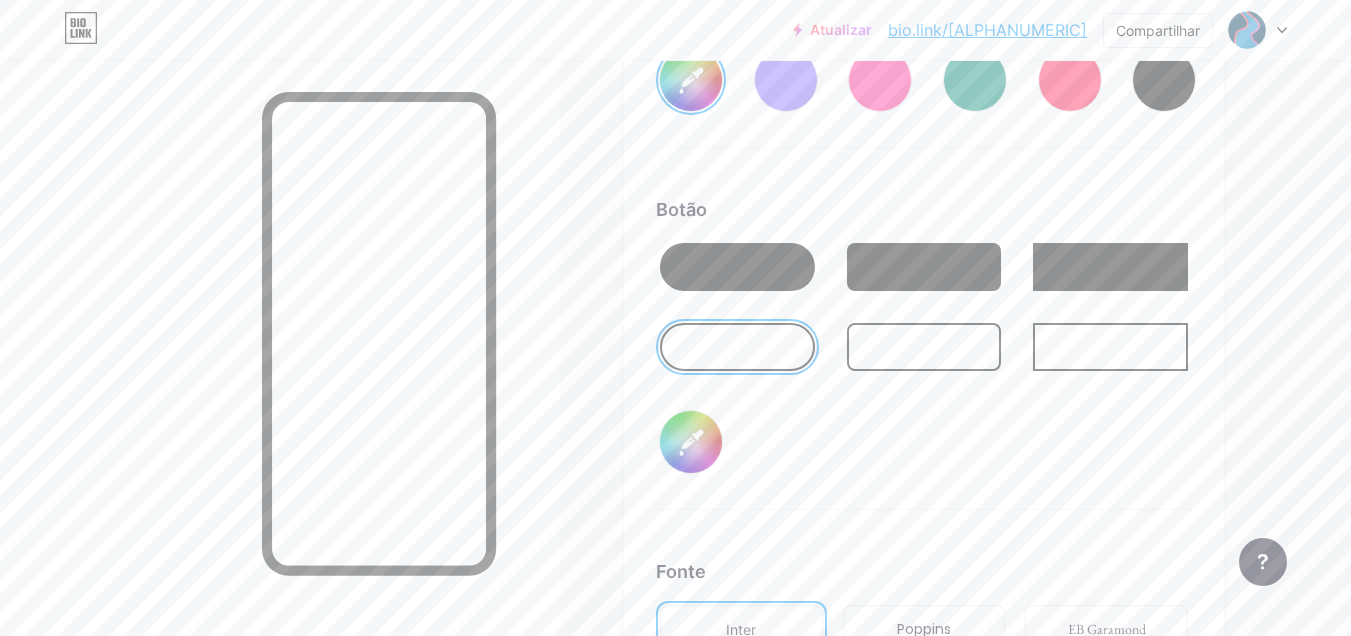 click on "#1d90cd" at bounding box center [691, 442] 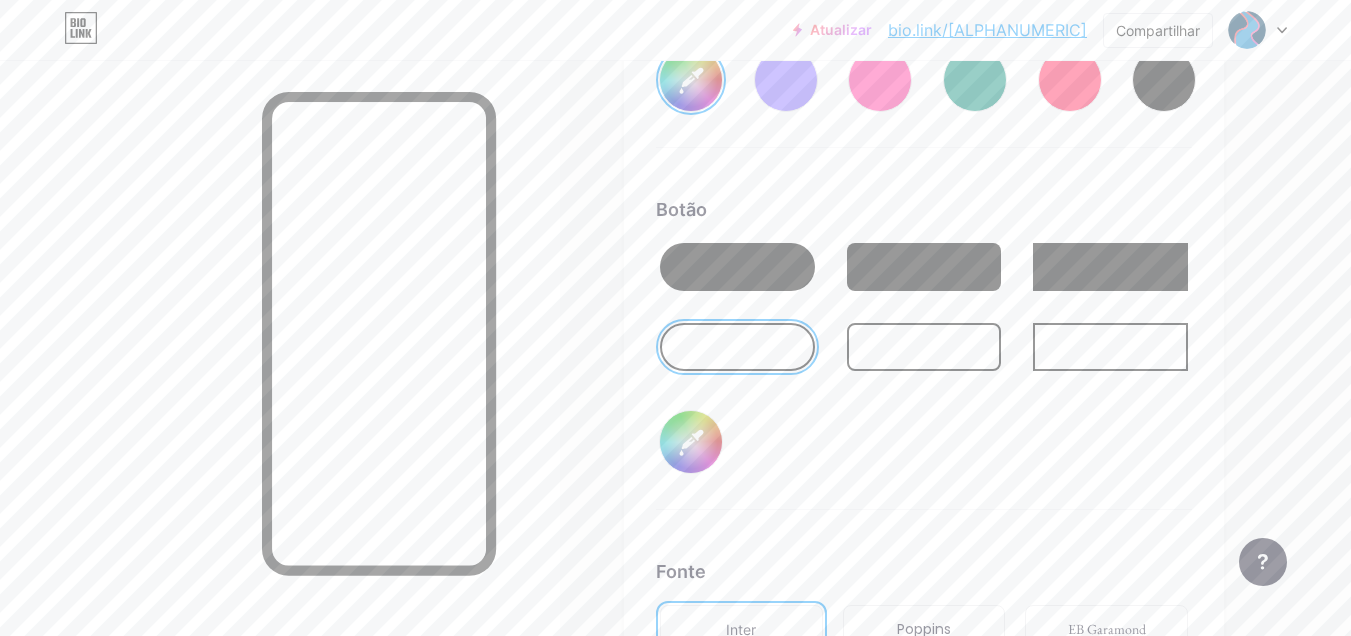 type on "#1d90cd" 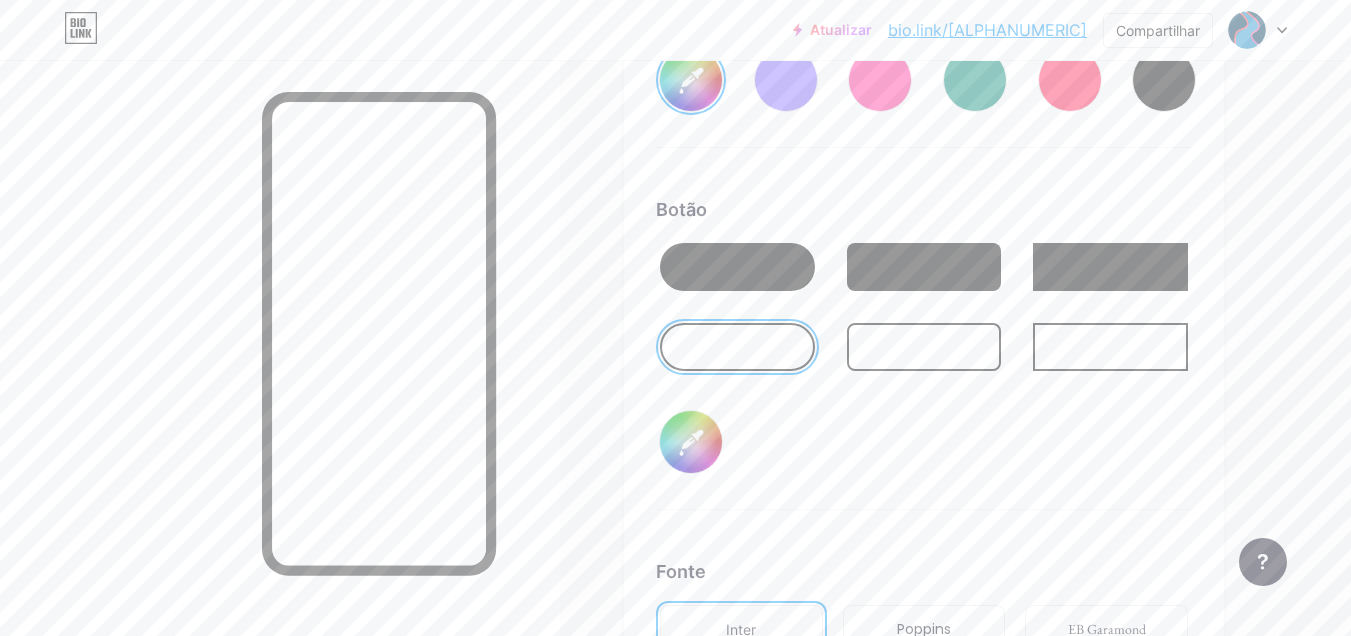 type on "#f1fdff" 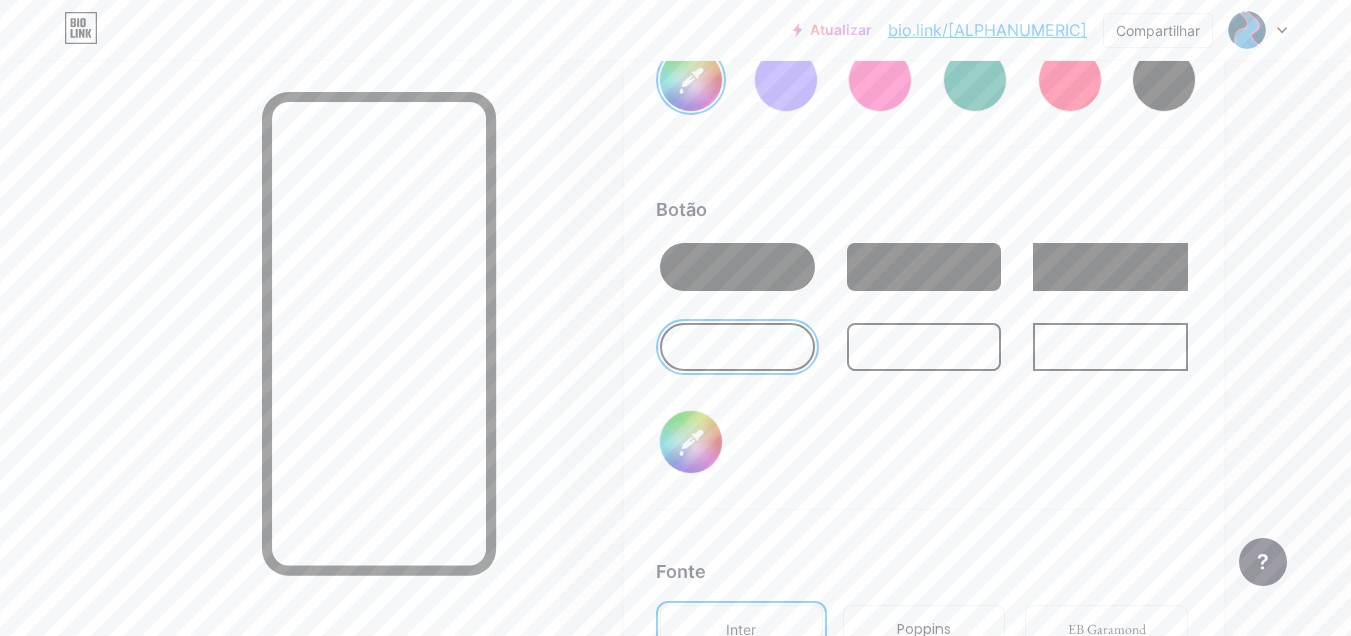 type on "#1d90cd" 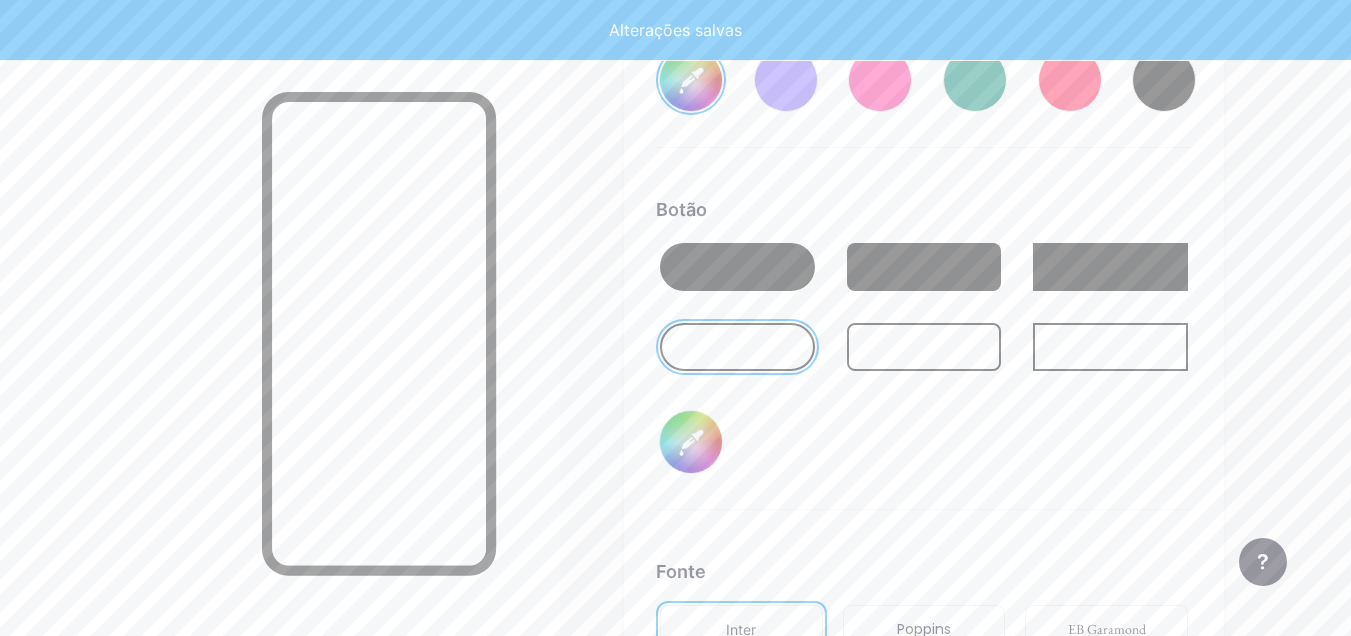 type on "#f1fdff" 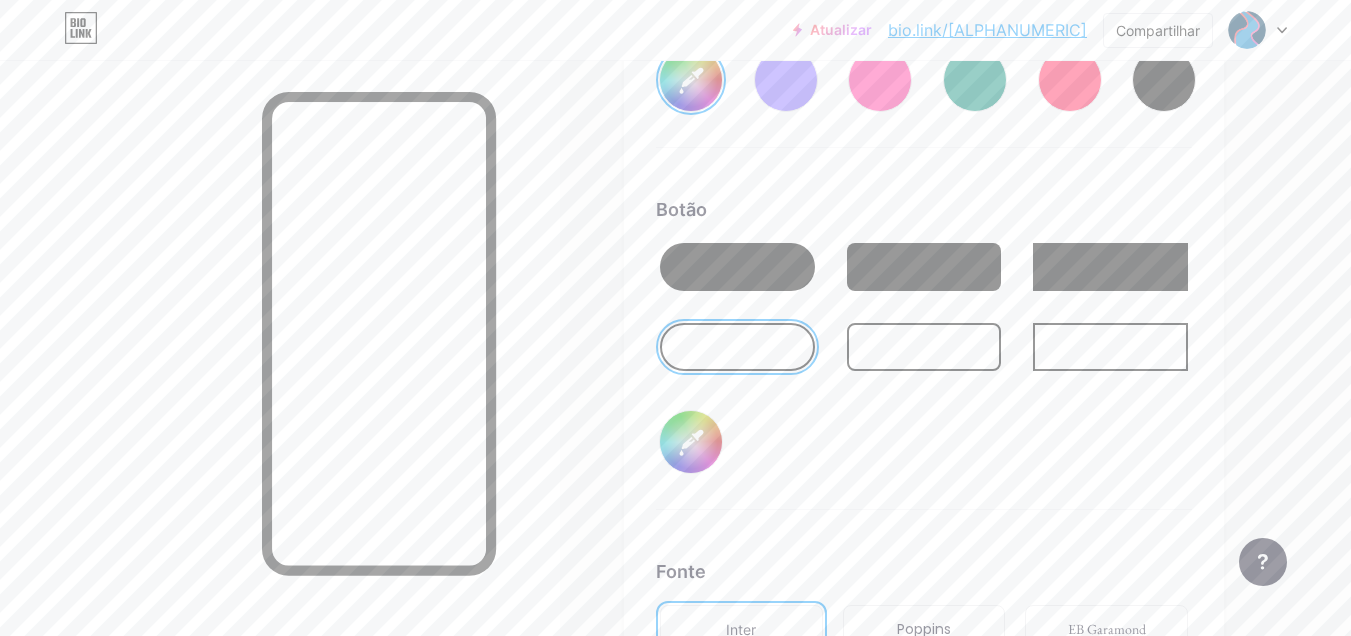 click on "Ligações
Postagens
Projeto
Assinantes
NOVO
Estatísticas
Configurações     Perfil   CAPUP     Centro Acadêmico de Psicologia da Universidade Positivo                   Temas   Link na biografia   Blogue   Comprar       Noções básicas       Carbono       Natal 23       Orgulho       Falha       Inverno · Ao Vivo       Vítreo · Ao vivo       Camaleão · Ao Vivo       Noite Chuvosa · Ao Vivo       Neon · Ao Vivo       Verão       Retrô       Morango · Ao Vivo       Deserto       Ensolarado       Outono       Folha       Céu limpo       Corar       Unicórnio       Mínimo       Nublado       Sombra     Crie o seu próprio           Alterações salvas     Fundo         Cor           Vídeo             Imagem           #1d90cd     Botão       #f1fdff   Fonte   Inter Poppins EB Garamond TEKO BALSAMIQ SANS Pipa Um PT Sans Areia movediça DM Sans     #000000   Alterações salvas     Posição para exibir redes sociais" at bounding box center (688, -669) 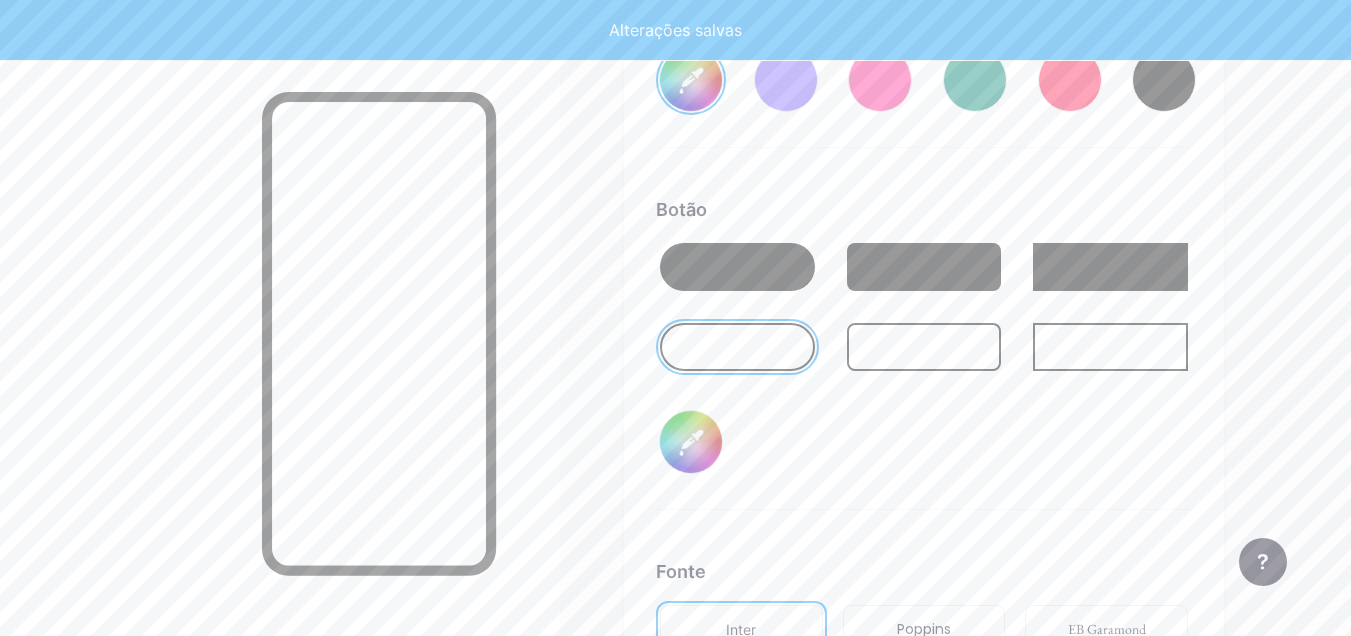type on "#1d90cd" 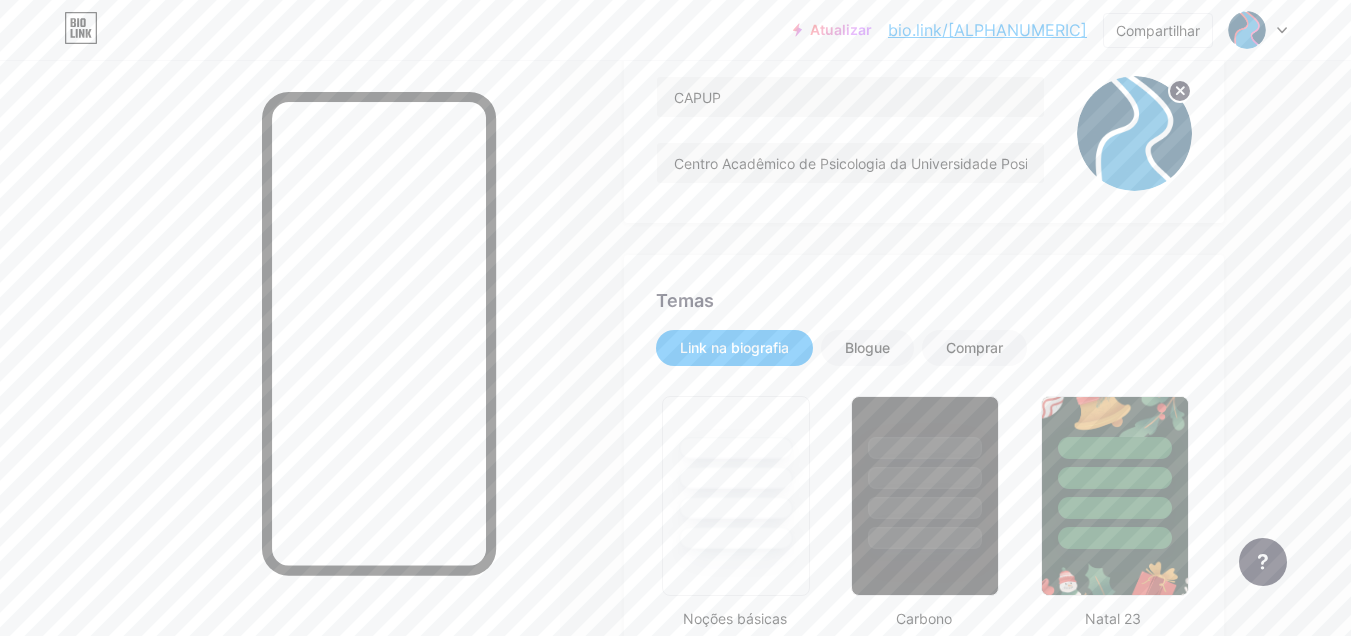 scroll, scrollTop: 114, scrollLeft: 0, axis: vertical 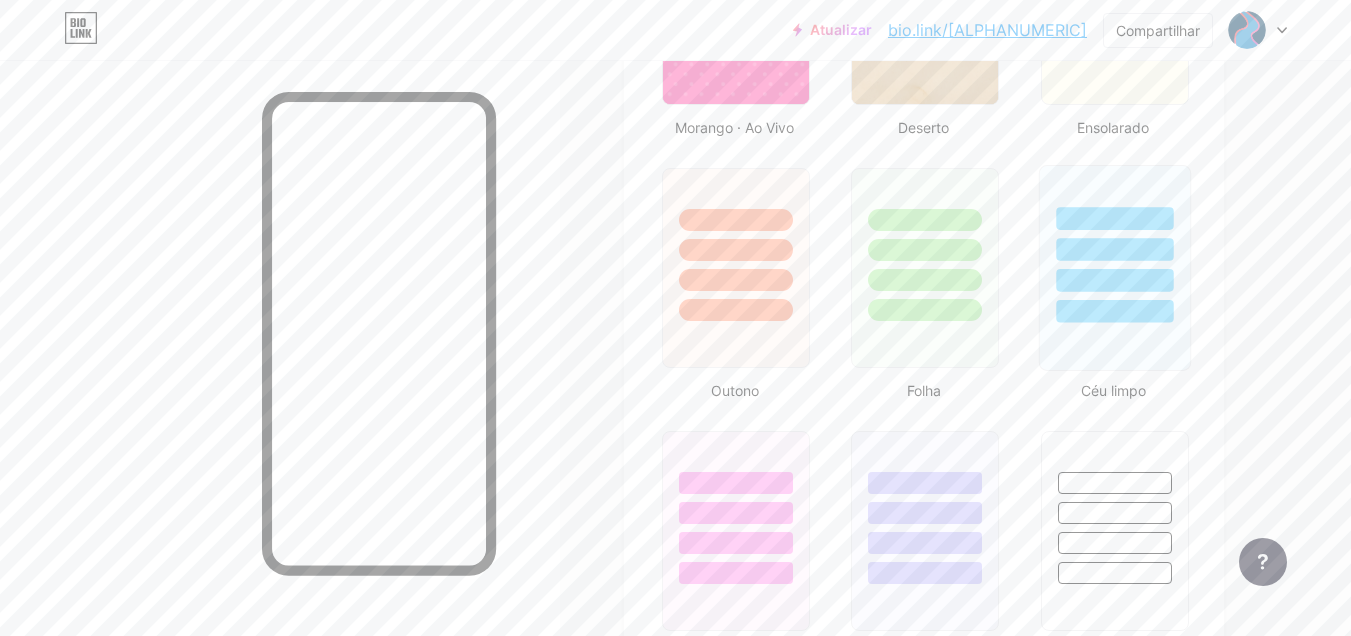 click at bounding box center (1114, 268) 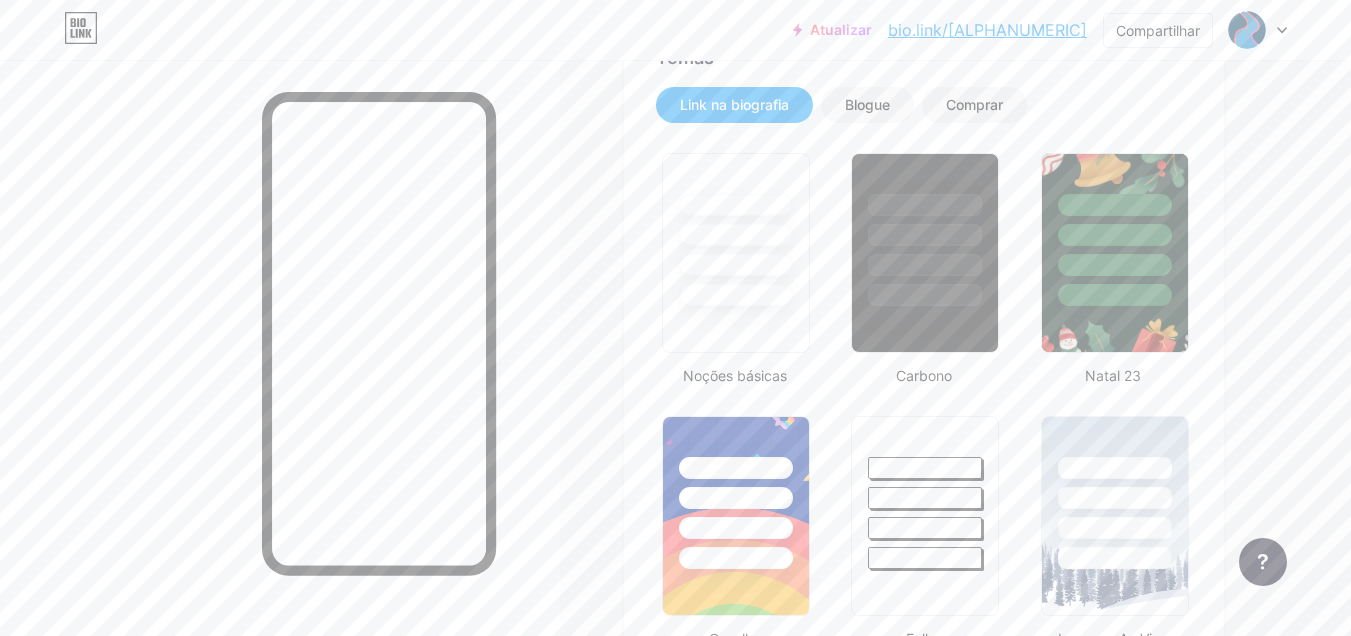 scroll, scrollTop: 0, scrollLeft: 0, axis: both 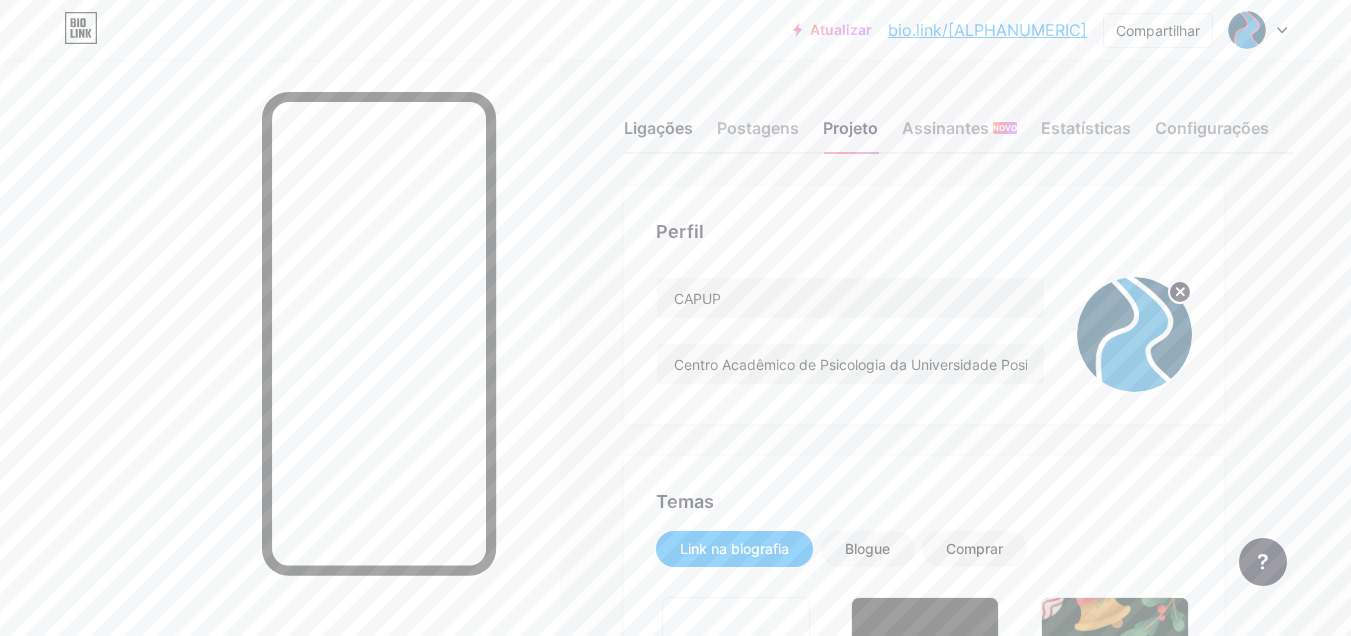 click on "Ligações" at bounding box center [658, 134] 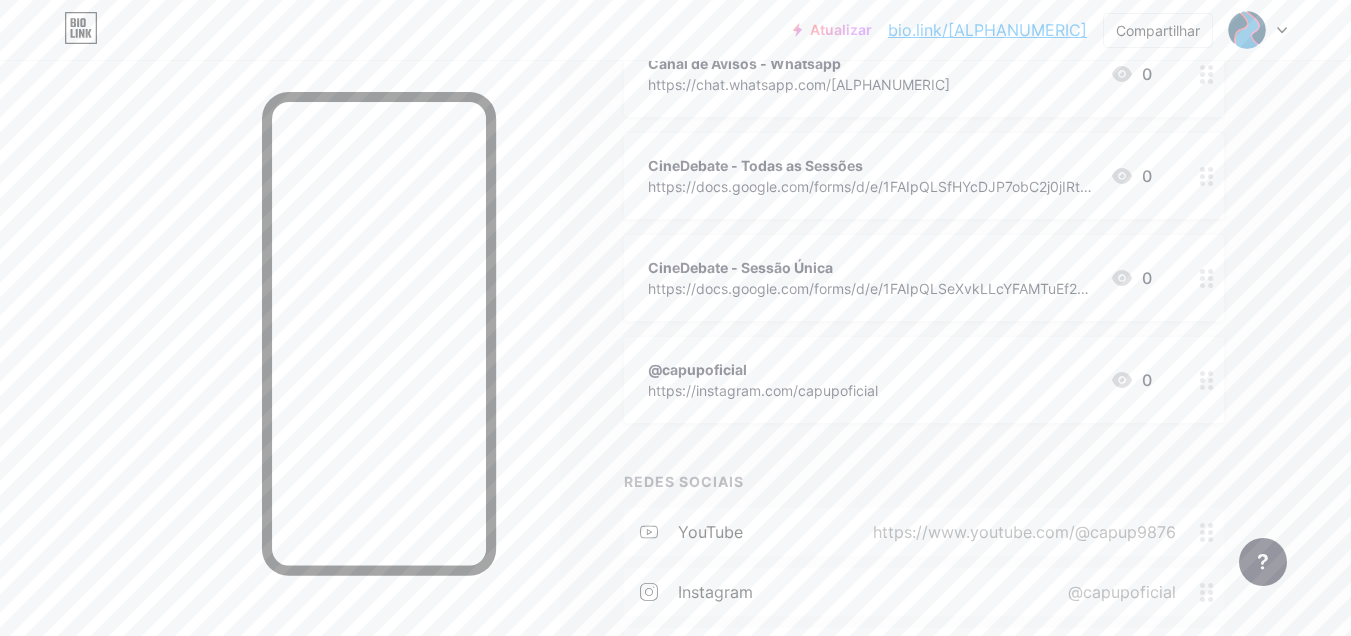 scroll, scrollTop: 282, scrollLeft: 0, axis: vertical 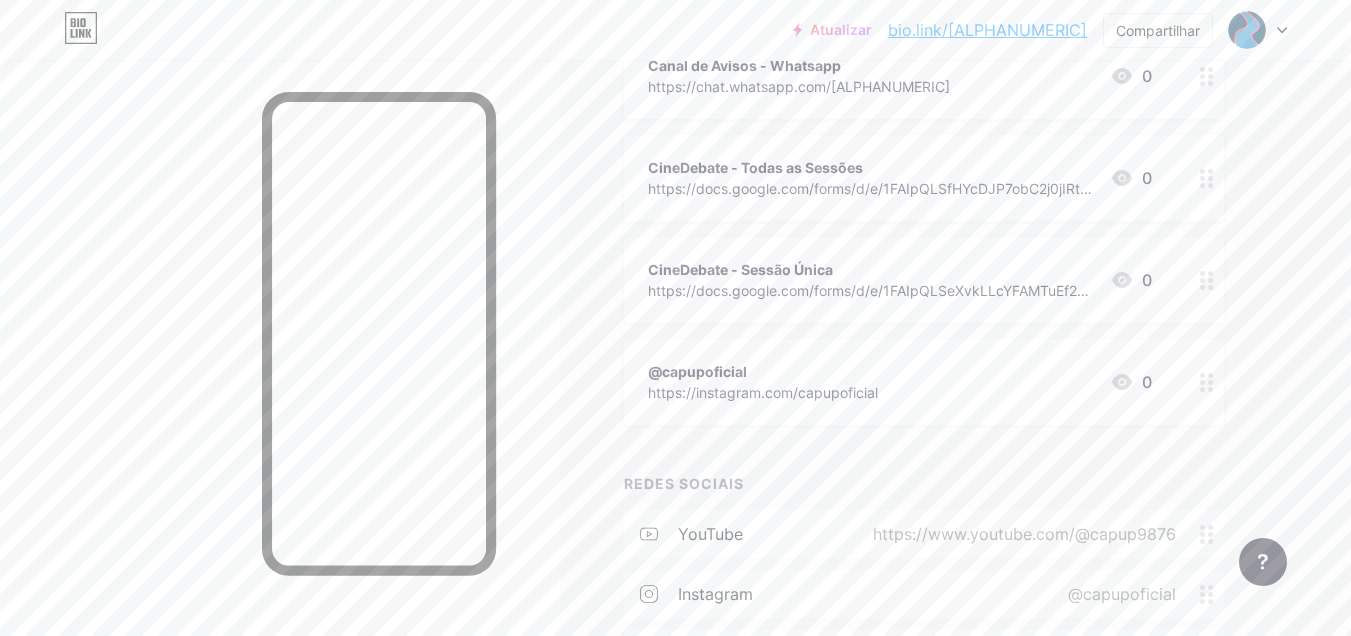 click on "CineDebate - Todas as Sessões" at bounding box center [755, 167] 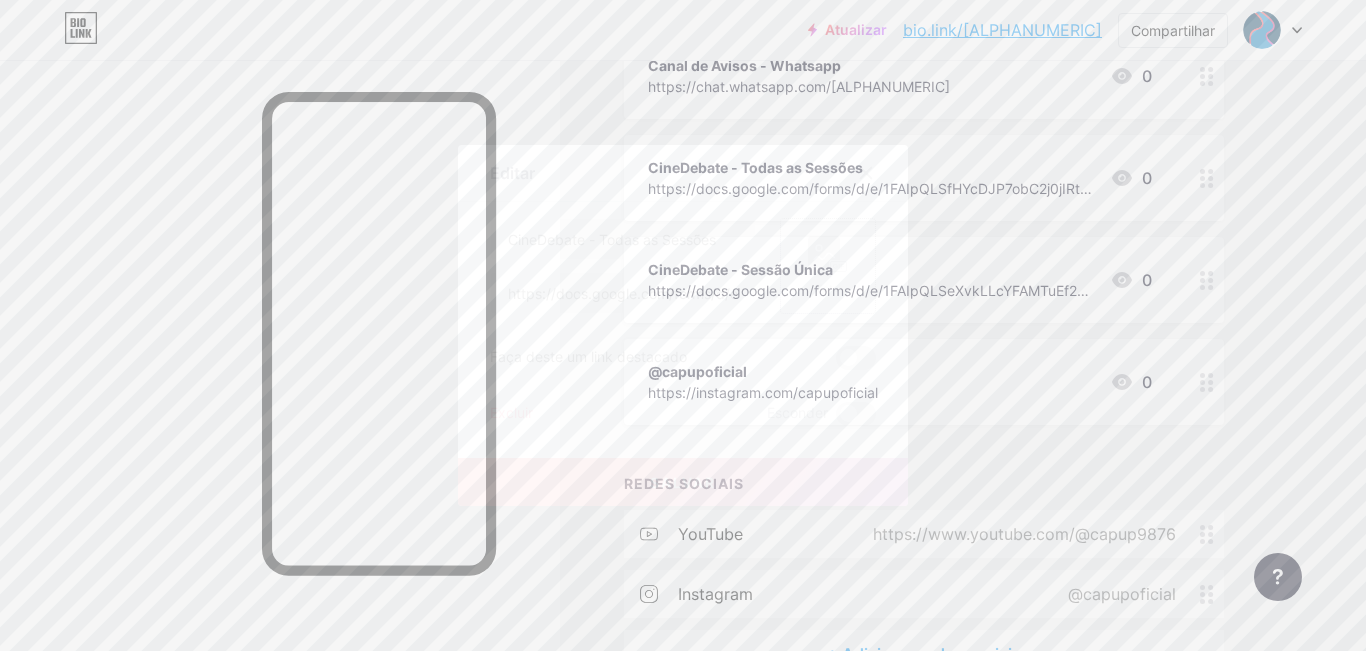 click on "Foto" at bounding box center (828, 288) 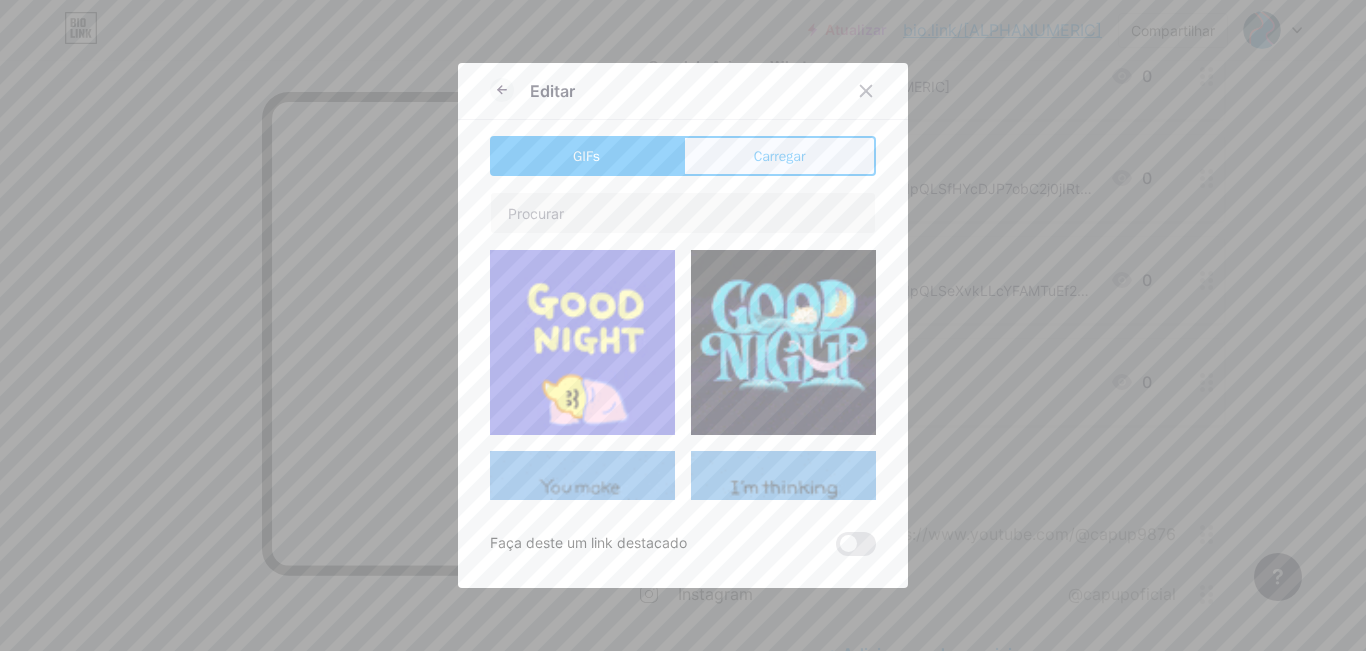 click on "Carregar" at bounding box center (779, 156) 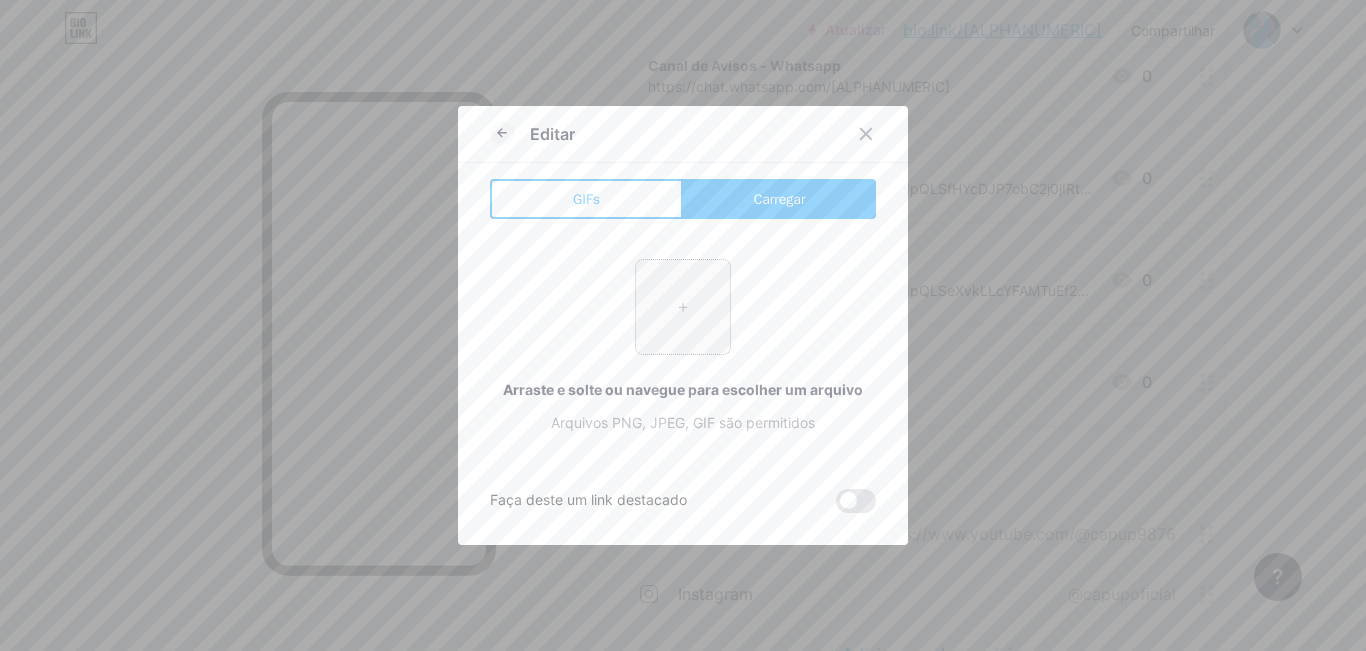 click at bounding box center [683, 307] 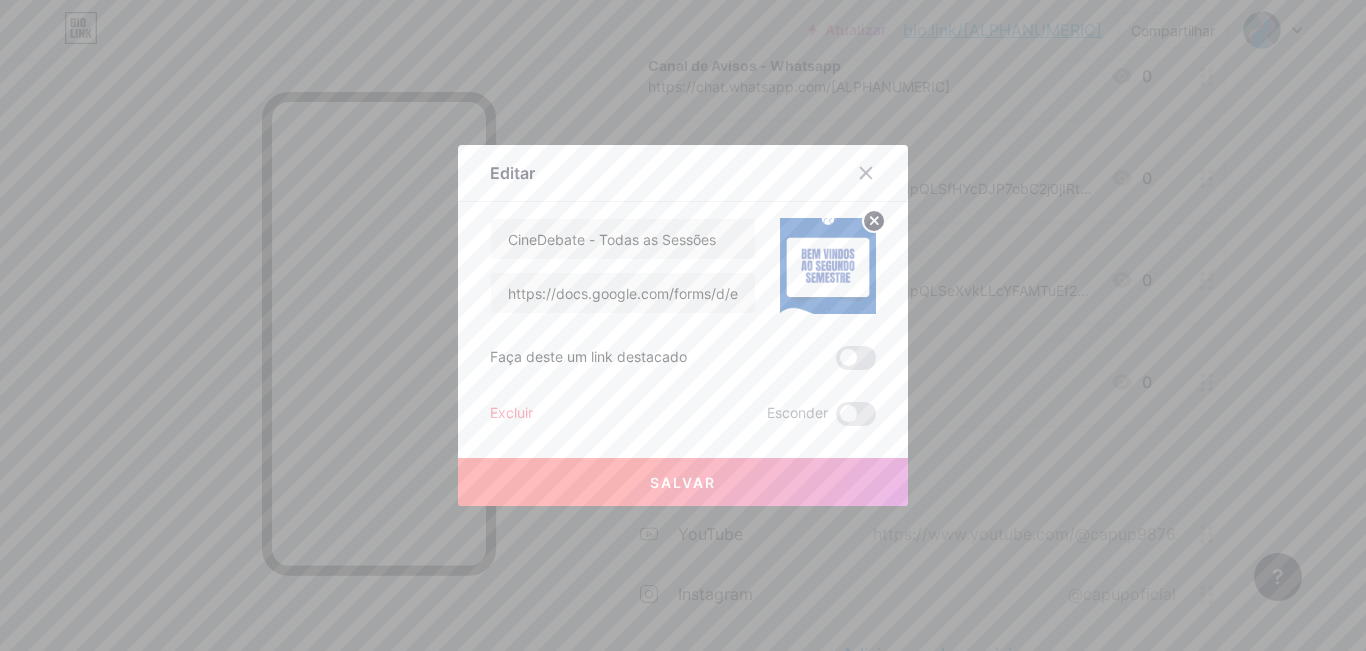 click 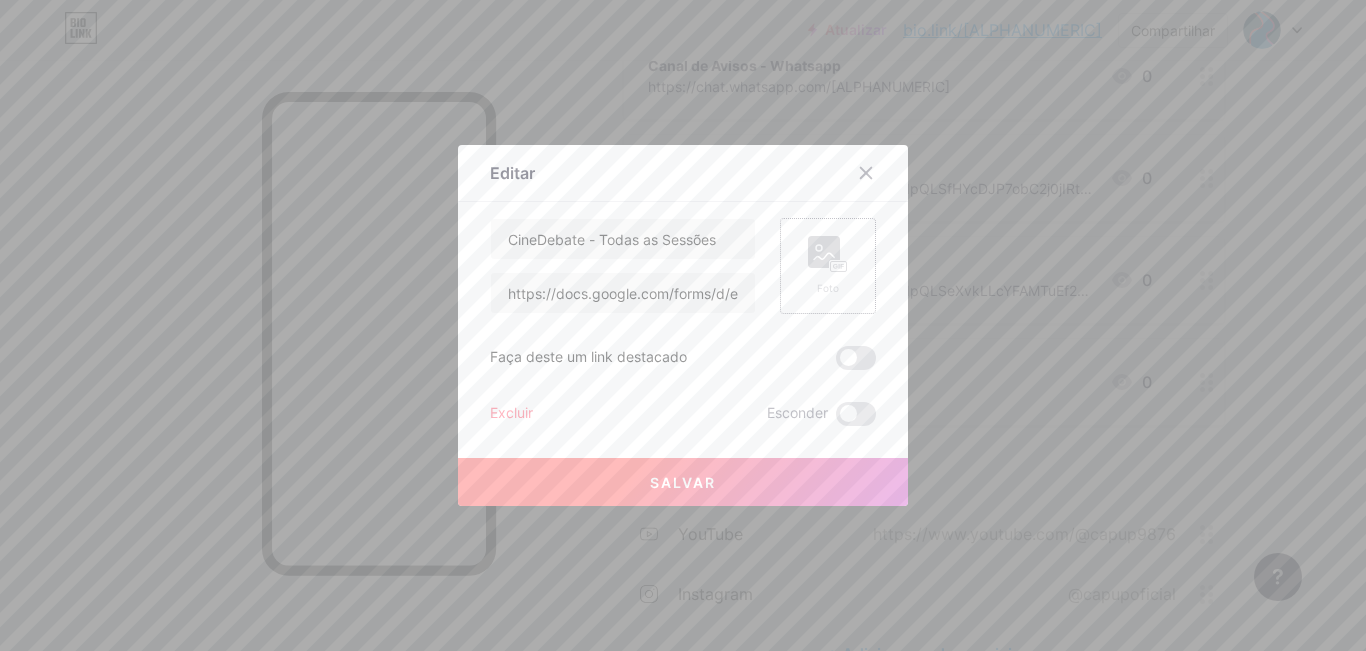 click on "Foto" at bounding box center (828, 288) 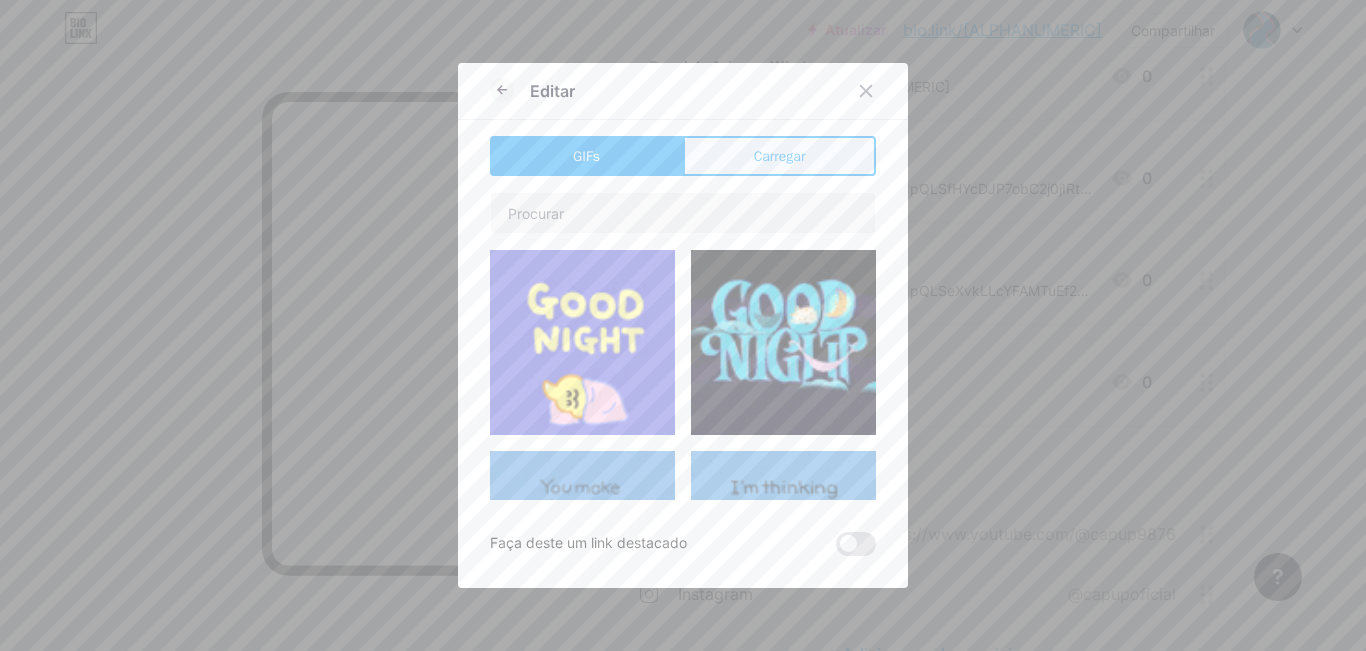 click on "Carregar" at bounding box center [780, 156] 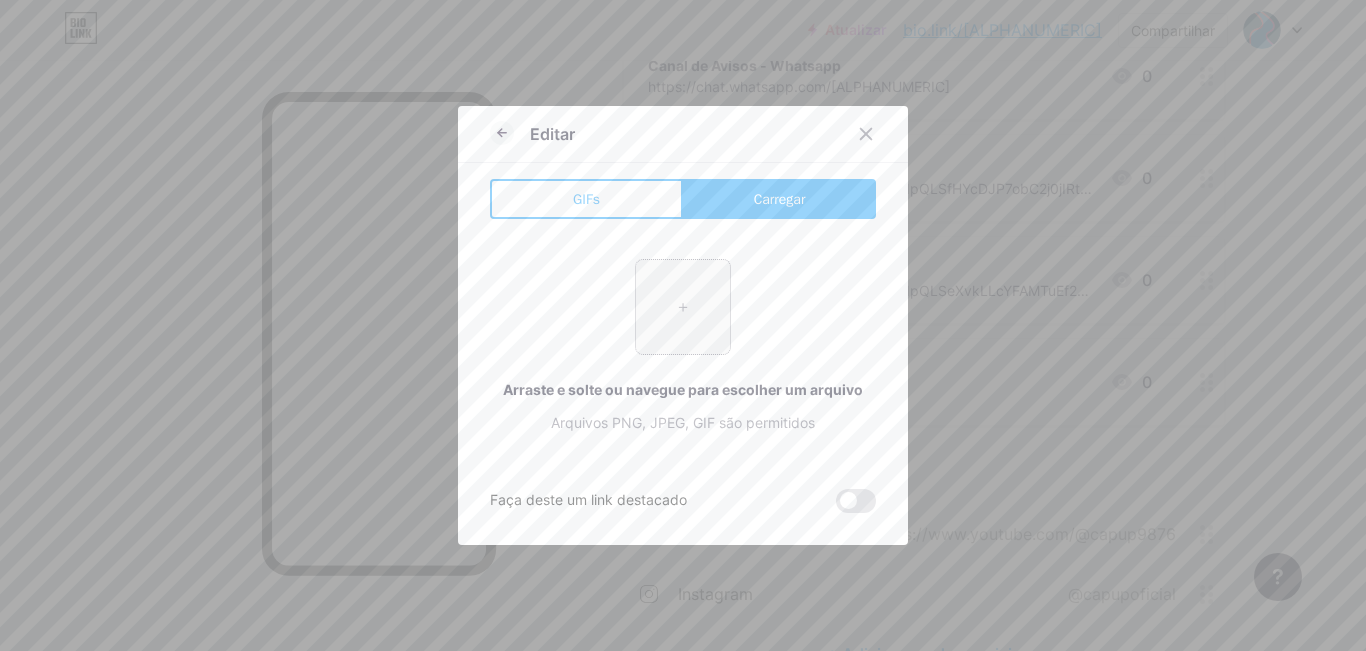 click at bounding box center (683, 307) 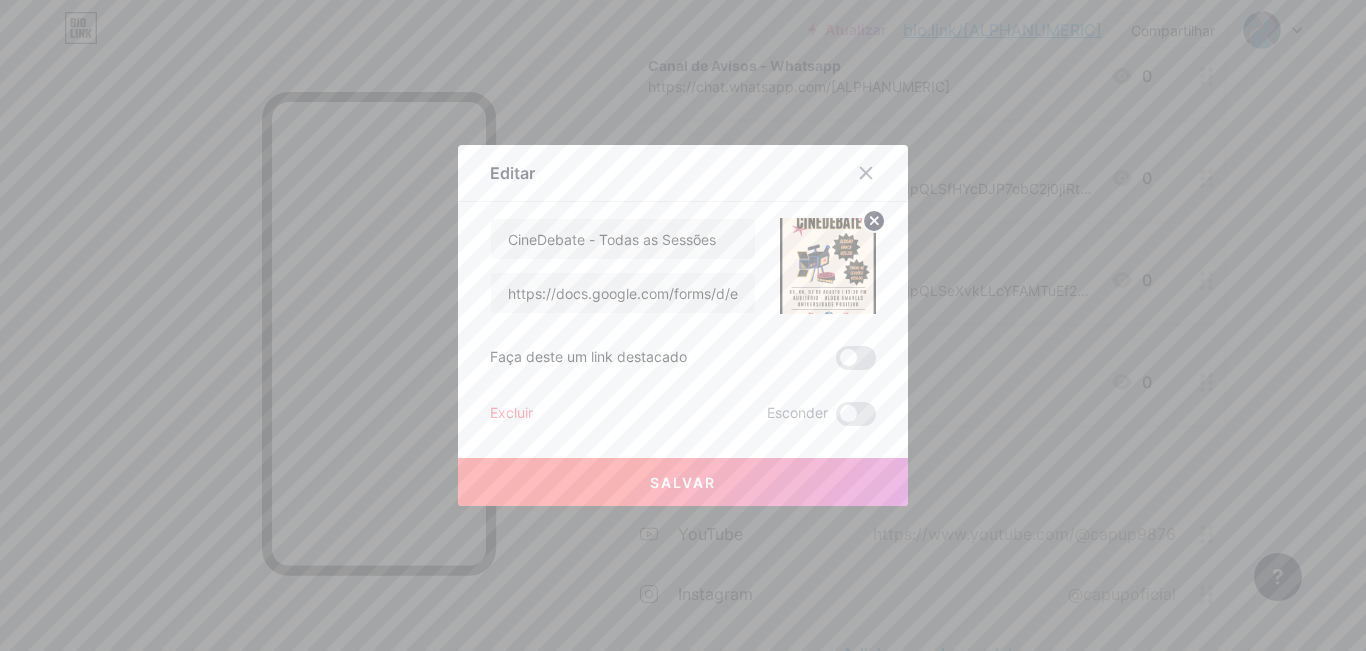 click on "Salvar" at bounding box center (683, 482) 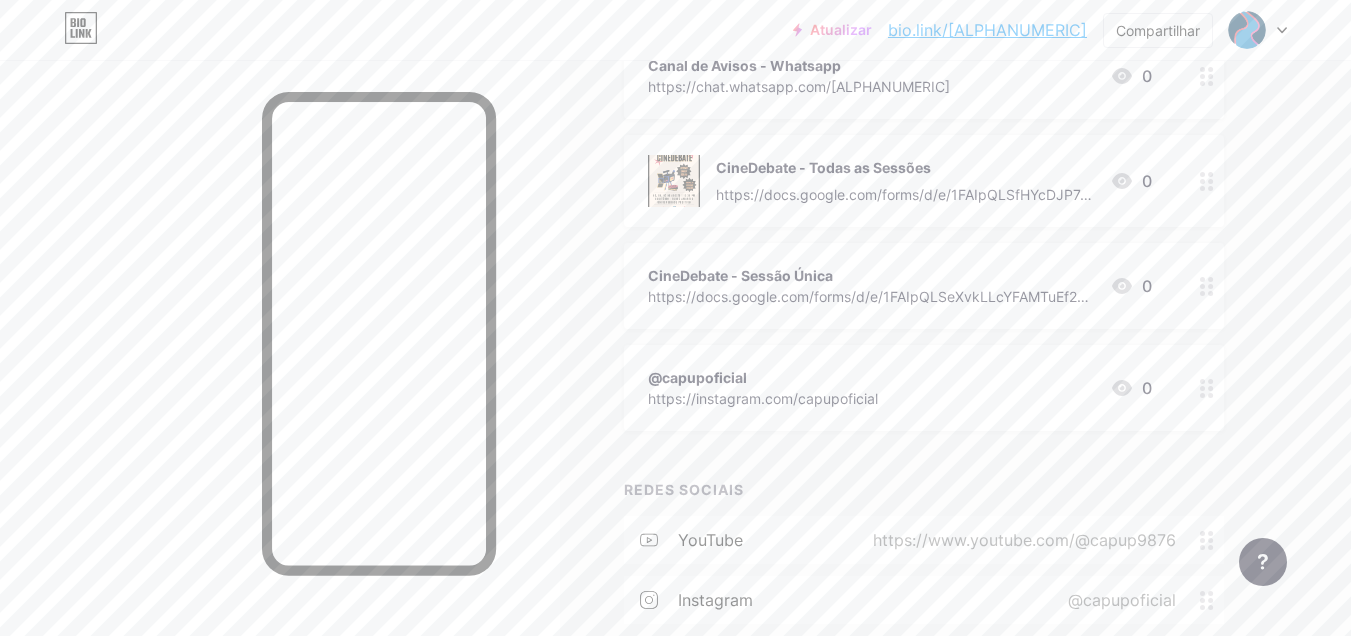 click 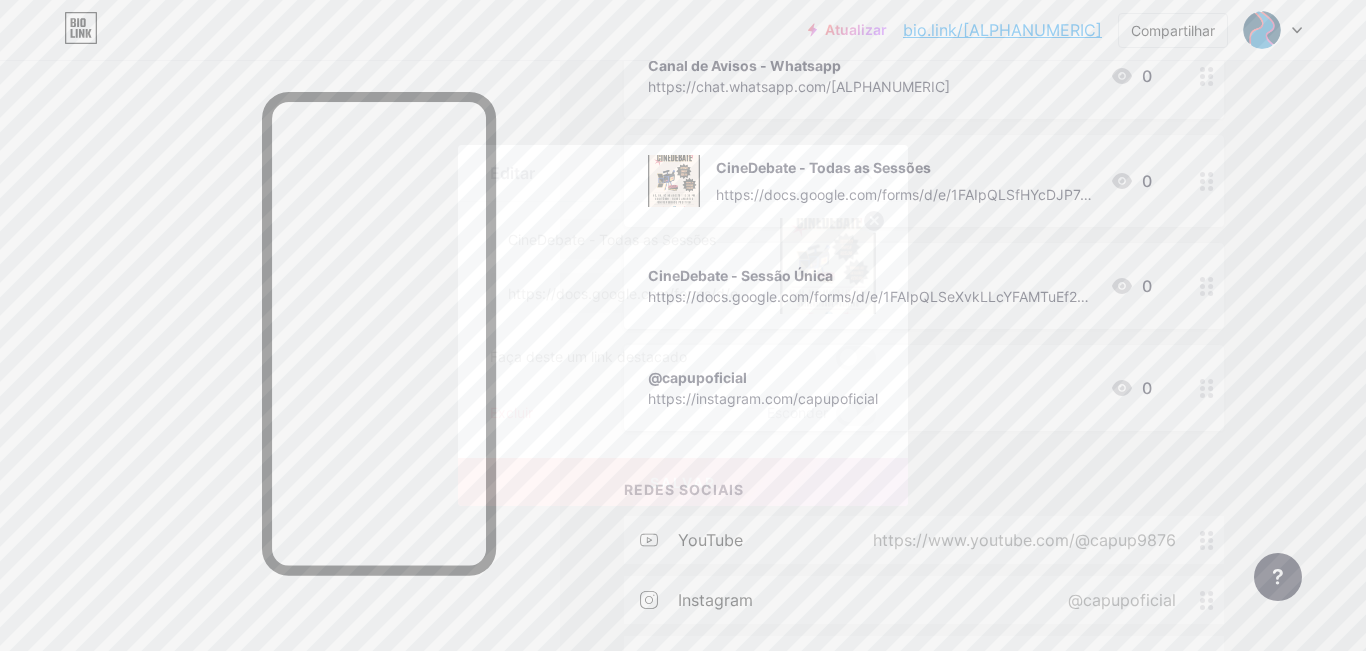 click 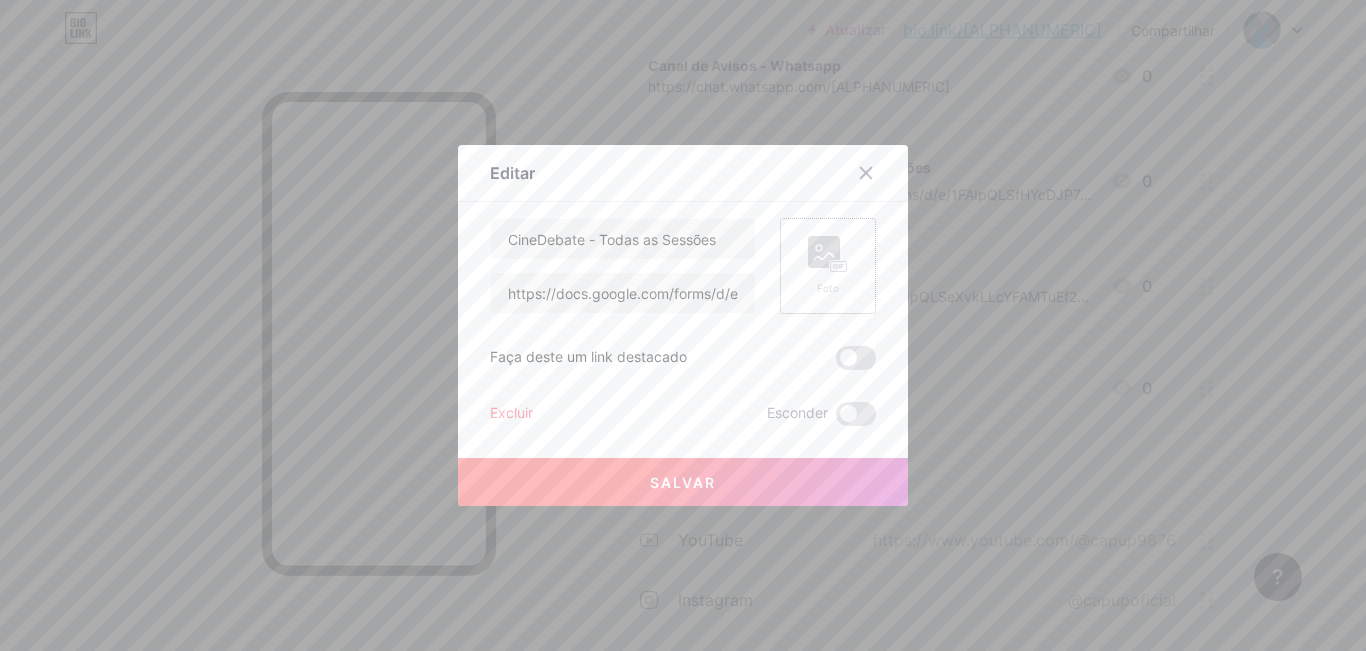click on "Salvar" at bounding box center (683, 482) 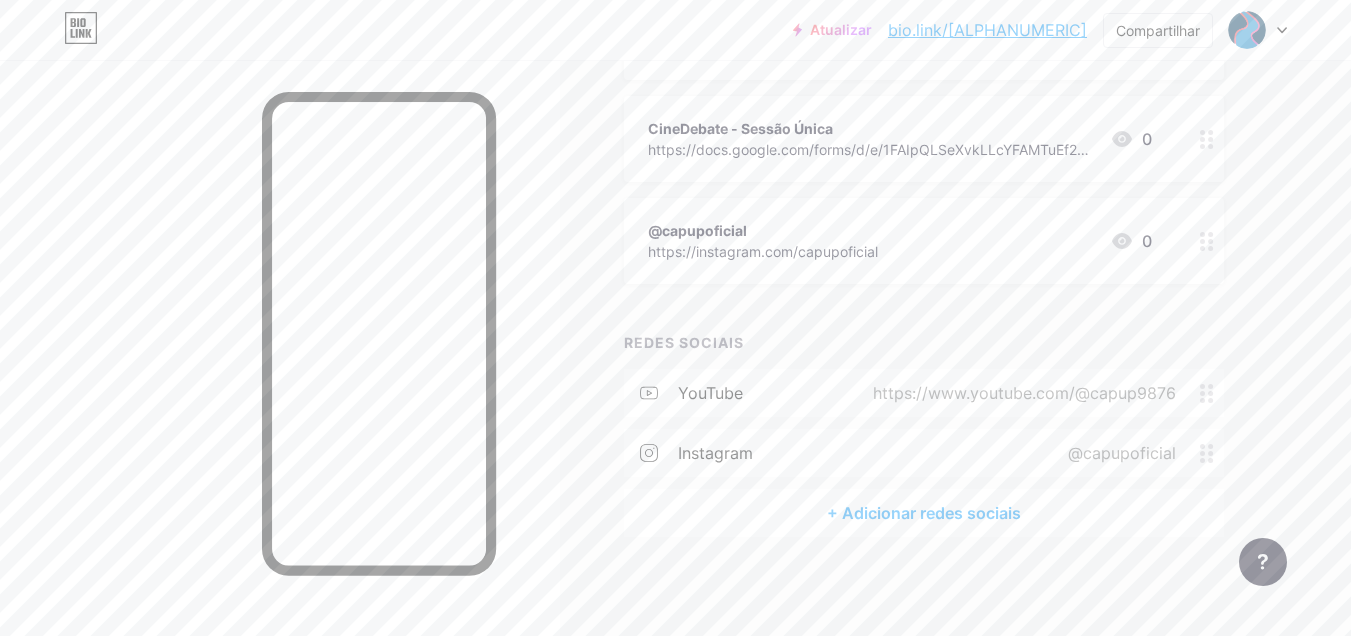 click on "+ Adicionar redes sociais" at bounding box center [924, 513] 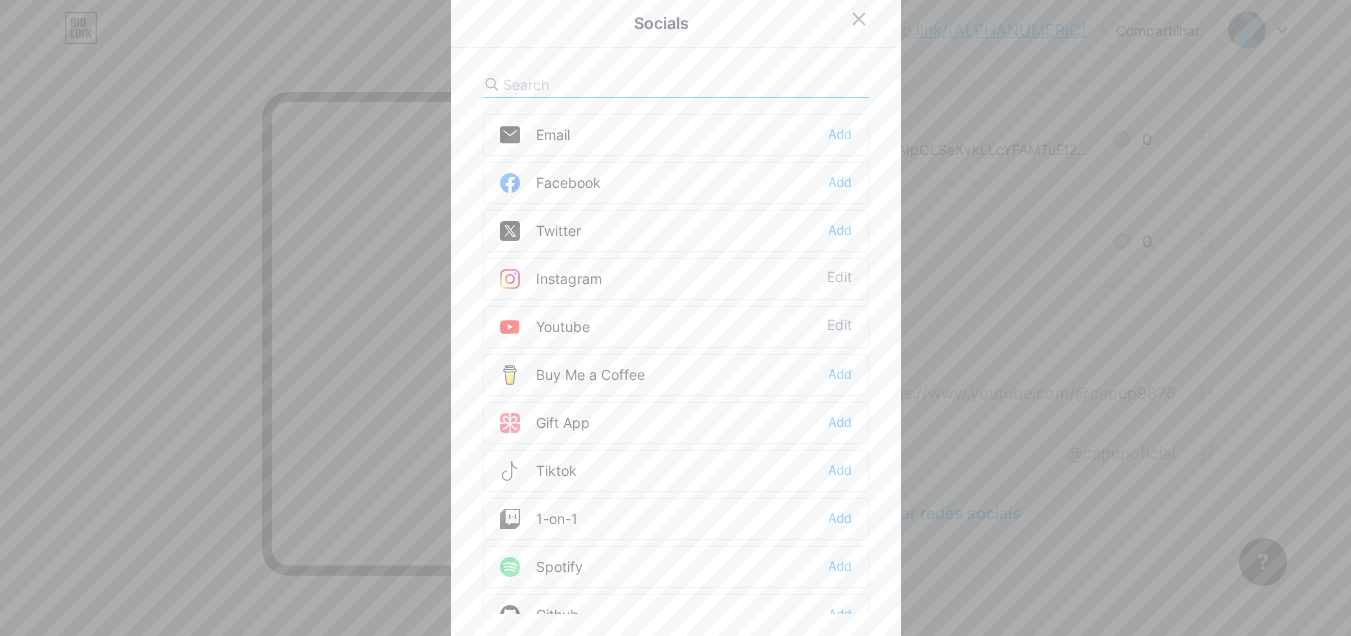 scroll, scrollTop: 408, scrollLeft: 0, axis: vertical 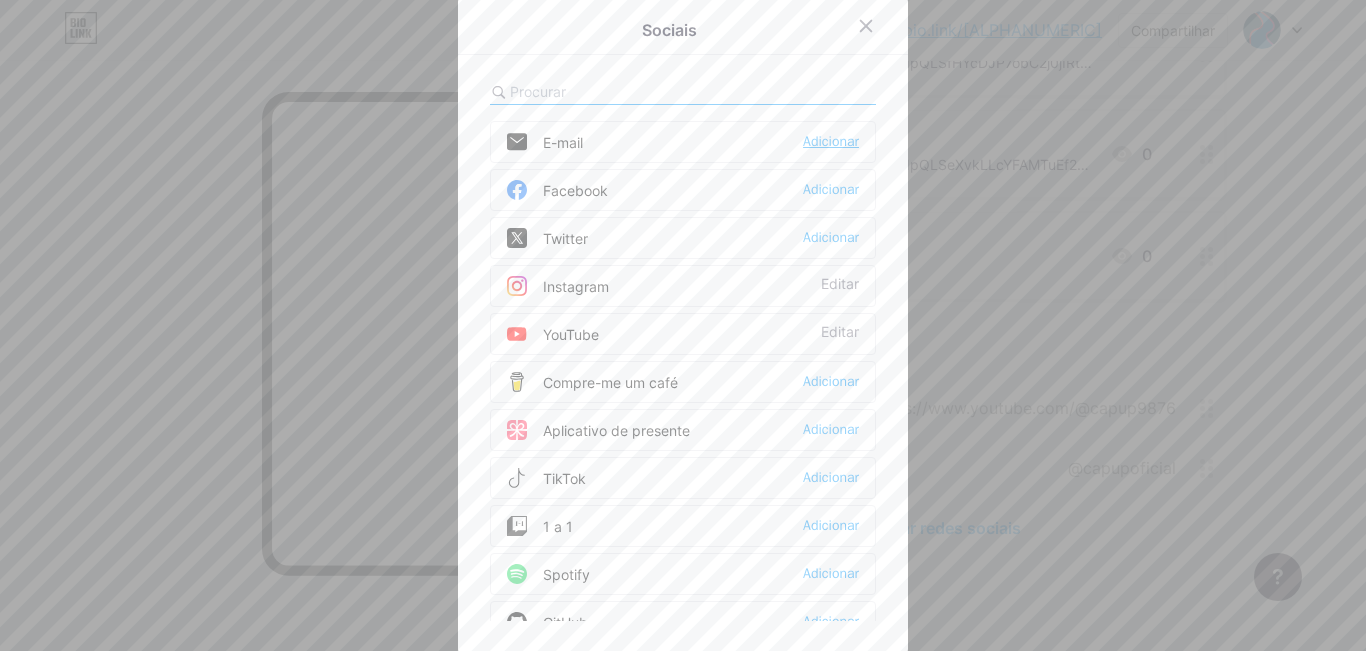 click on "Adicionar" at bounding box center [831, 141] 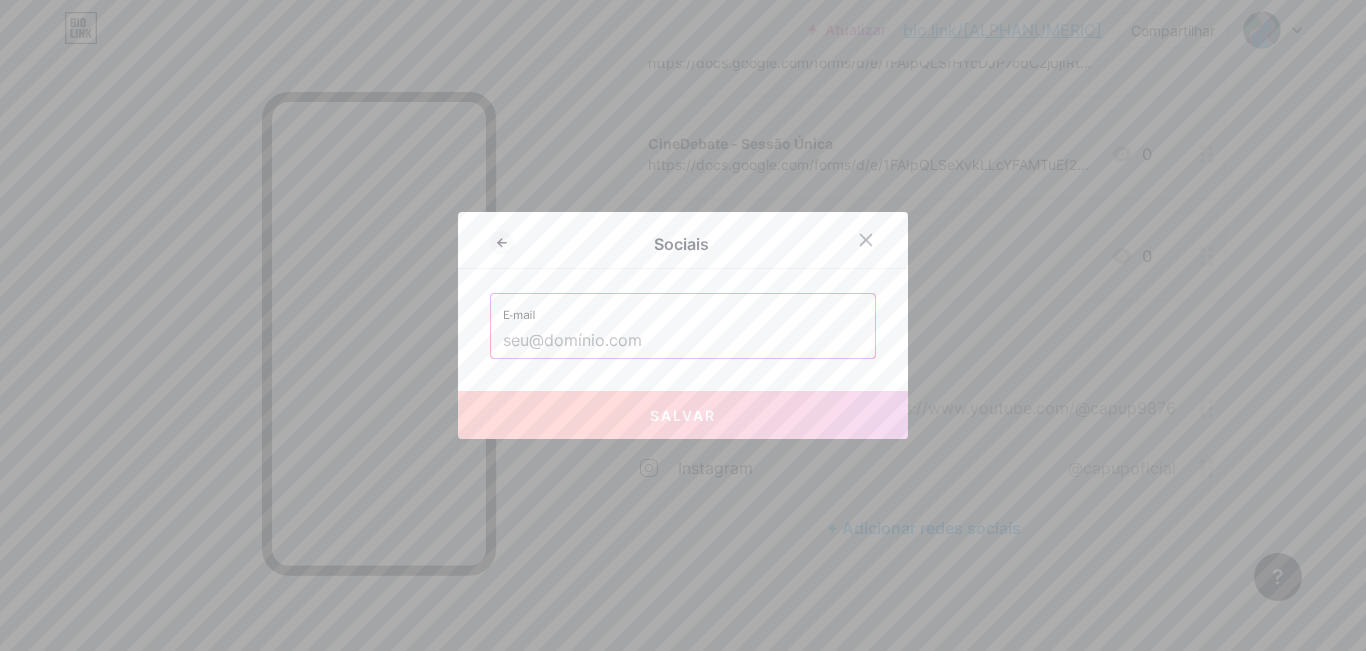 click at bounding box center (683, 341) 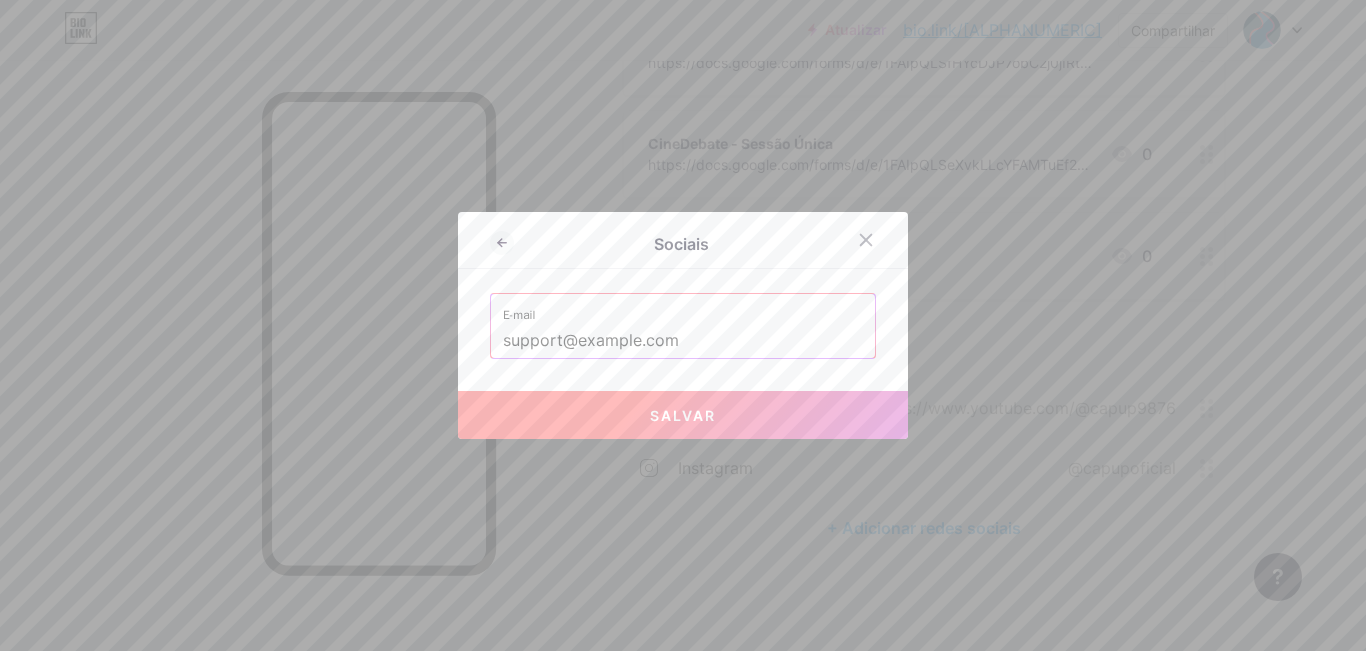 click on "Salvar" at bounding box center (683, 415) 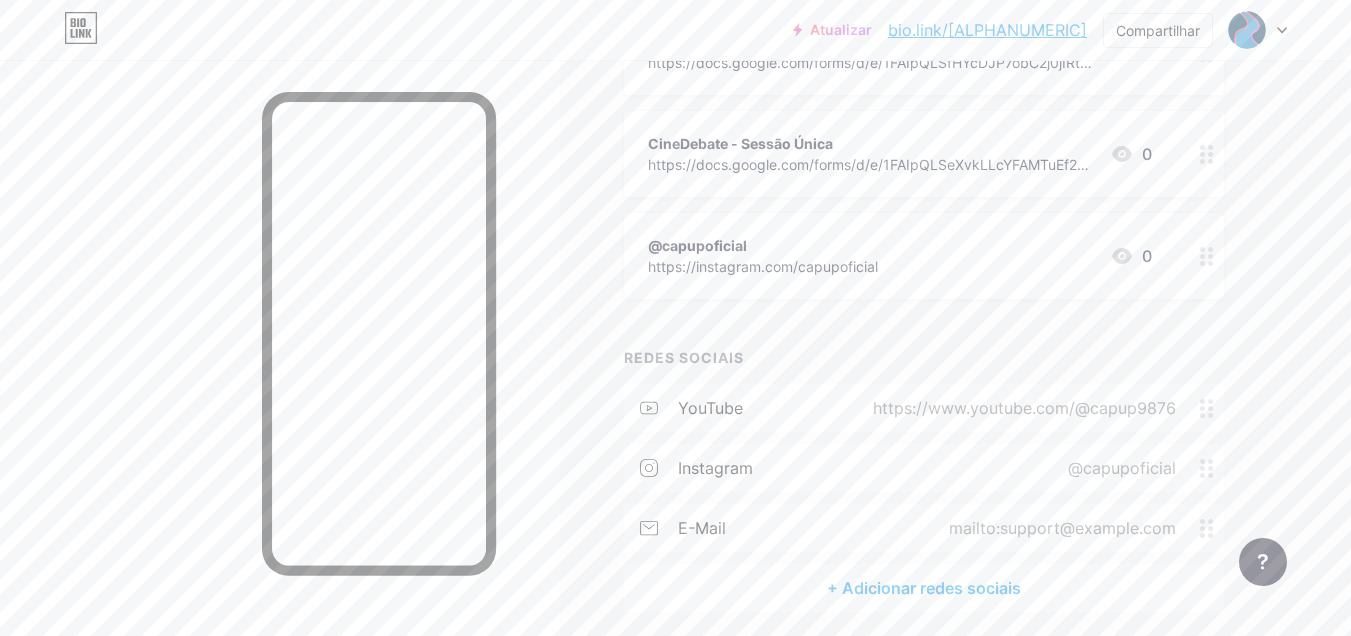 click on "+ Adicionar redes sociais" at bounding box center [924, 588] 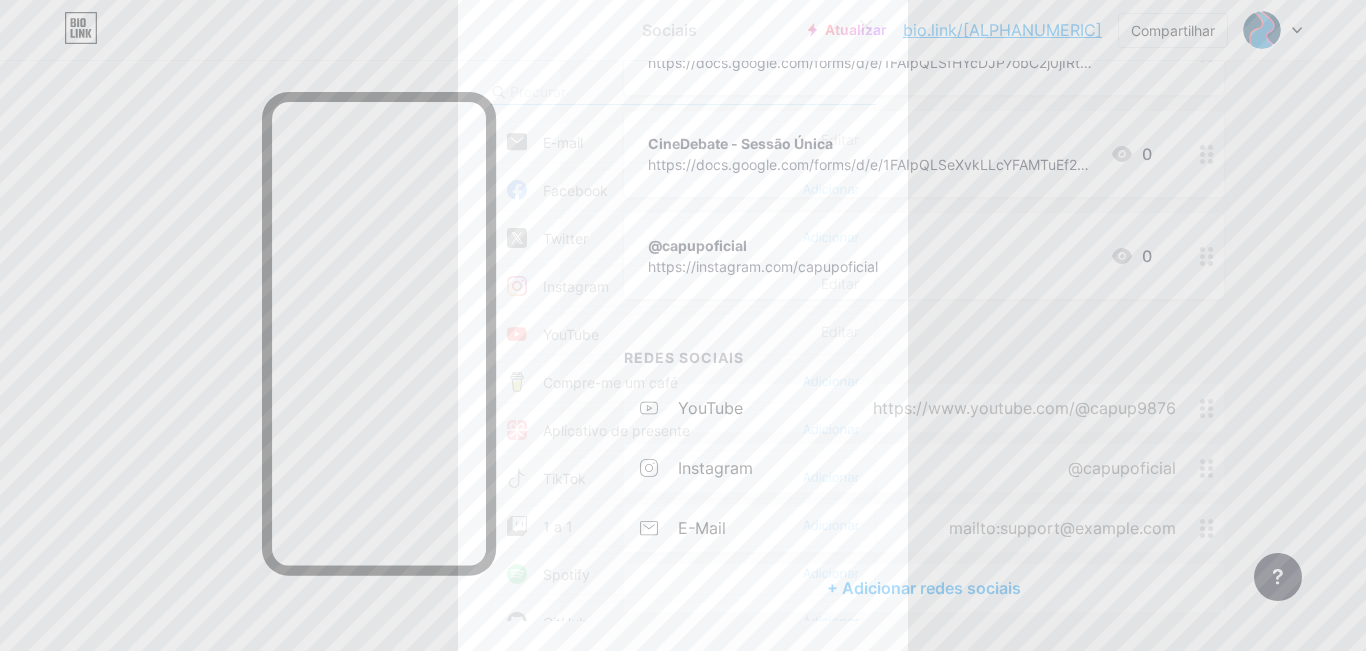 click on "Sociais
E-mail
Editar
Facebook
Adicionar
Twitter
Adicionar
Instagram
Editar
YouTube
Editar
Compre-me um café
Adicionar
Aplicativo de presente
Adicionar
TikTok
Adicionar
1 a 1
Adicionar
Spotify
Adicionar
GitHub
Adicionar
Behance
Adicionar
Dribbble
Adicionar
Discórdia
Adicionar
Médio
Adicionar
Reddit
Adicionar
Nuvem Sonora
Adicionar
Bandcamp
Adicionar
Linkedin
Adicionar
Clube
Adicionar" at bounding box center [683, 325] 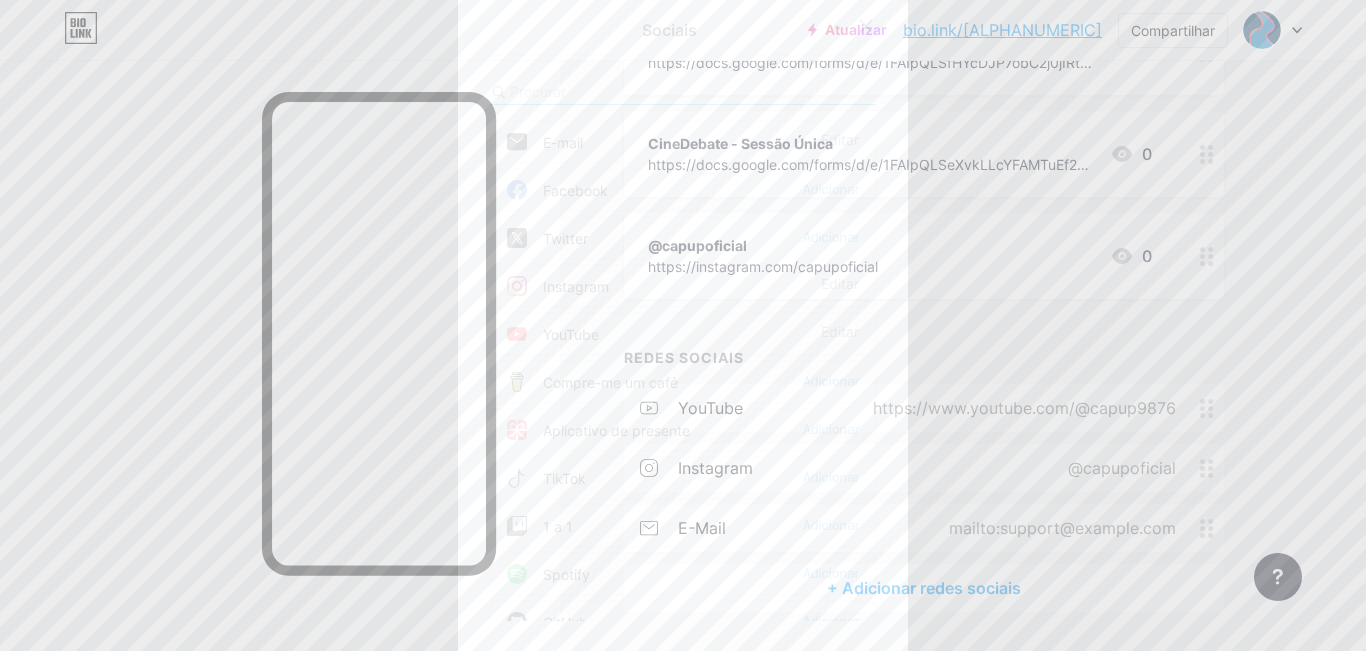 click at bounding box center [866, 26] 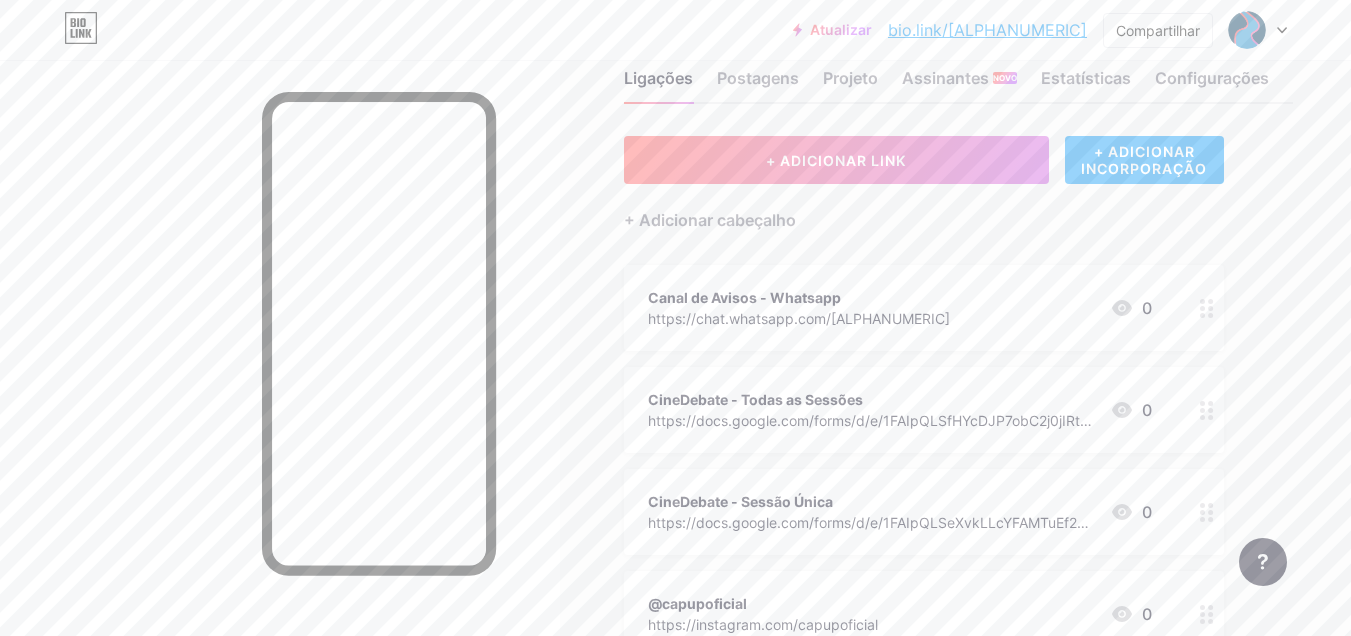 scroll, scrollTop: 0, scrollLeft: 0, axis: both 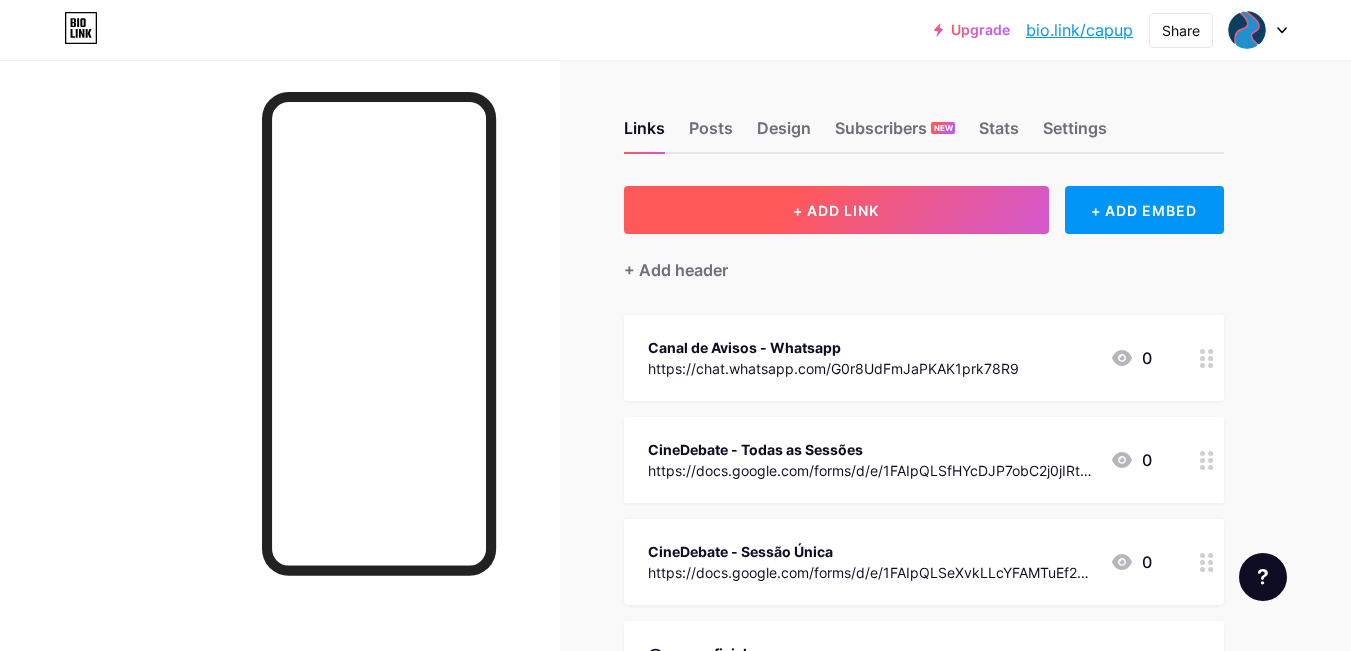 click on "+ ADD LINK" at bounding box center [836, 210] 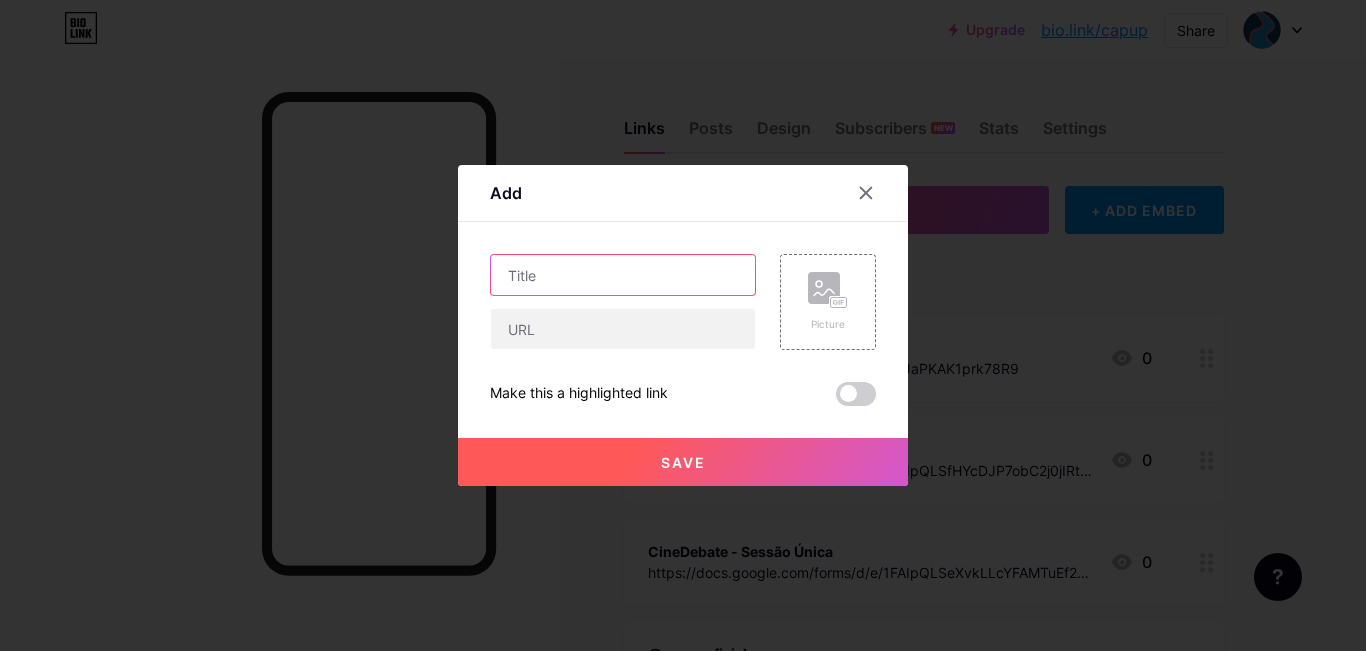 click at bounding box center [623, 275] 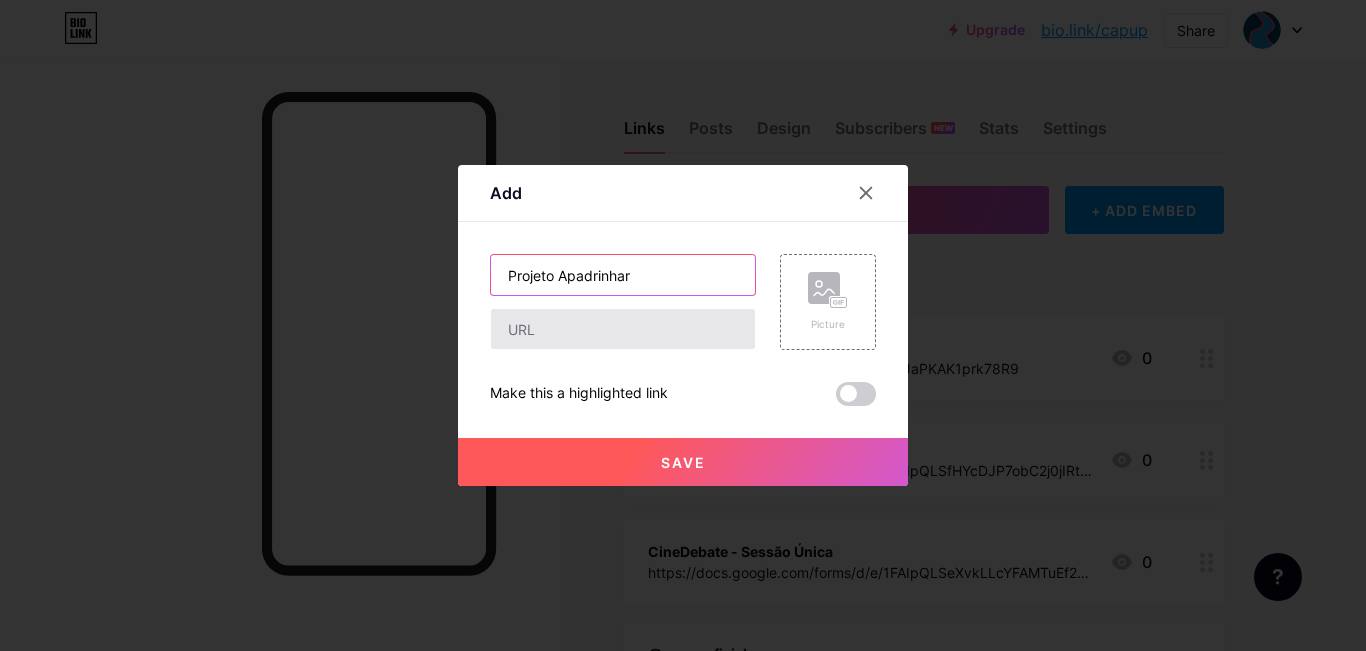 type on "Projeto Apadrinhar" 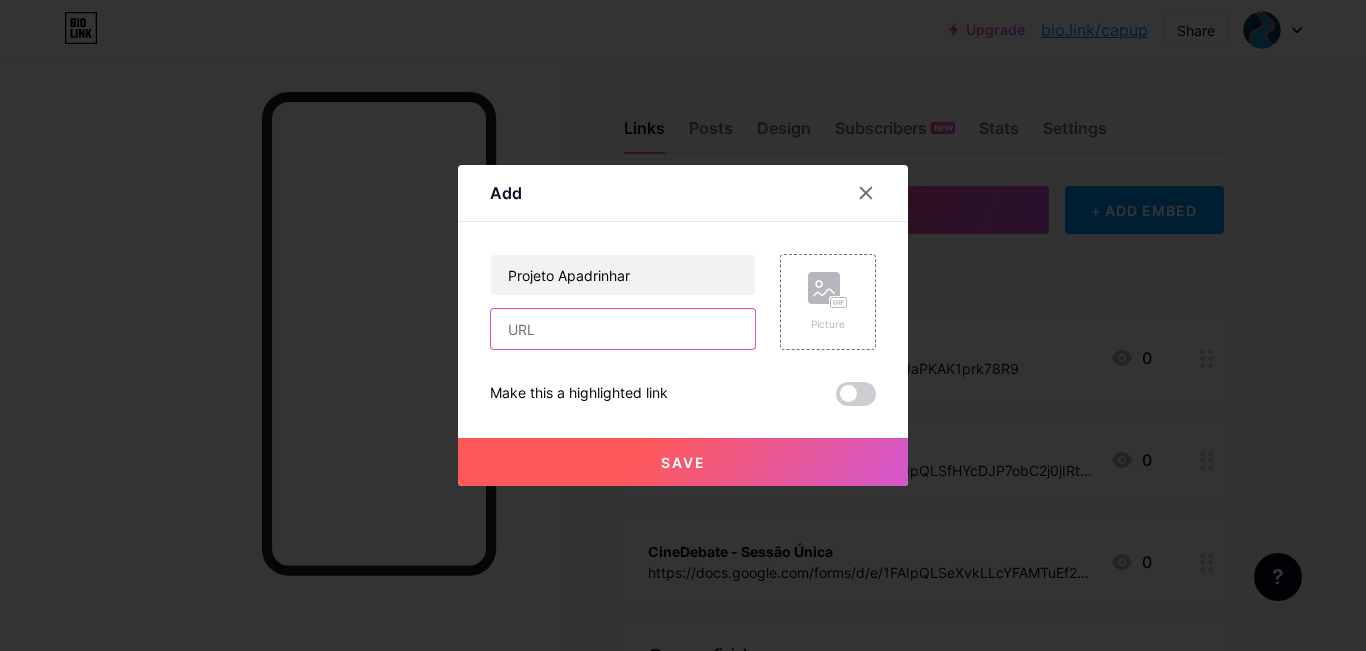 click at bounding box center [623, 329] 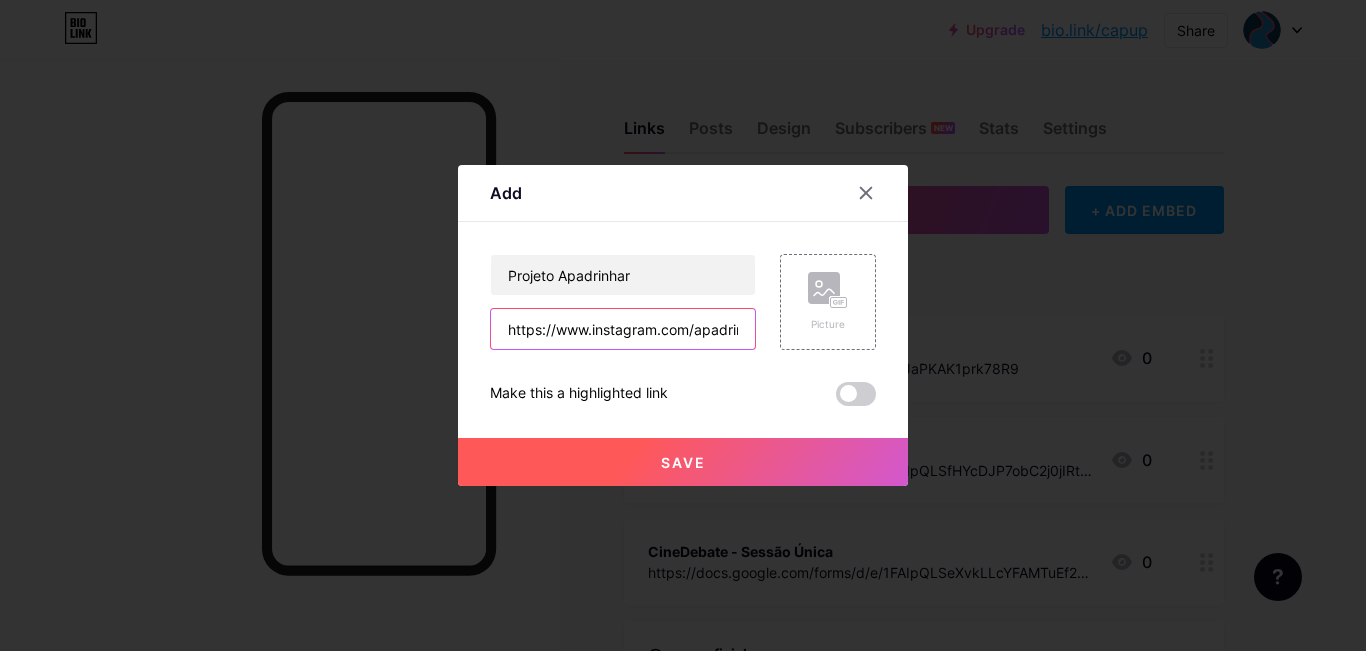 scroll, scrollTop: 0, scrollLeft: 509, axis: horizontal 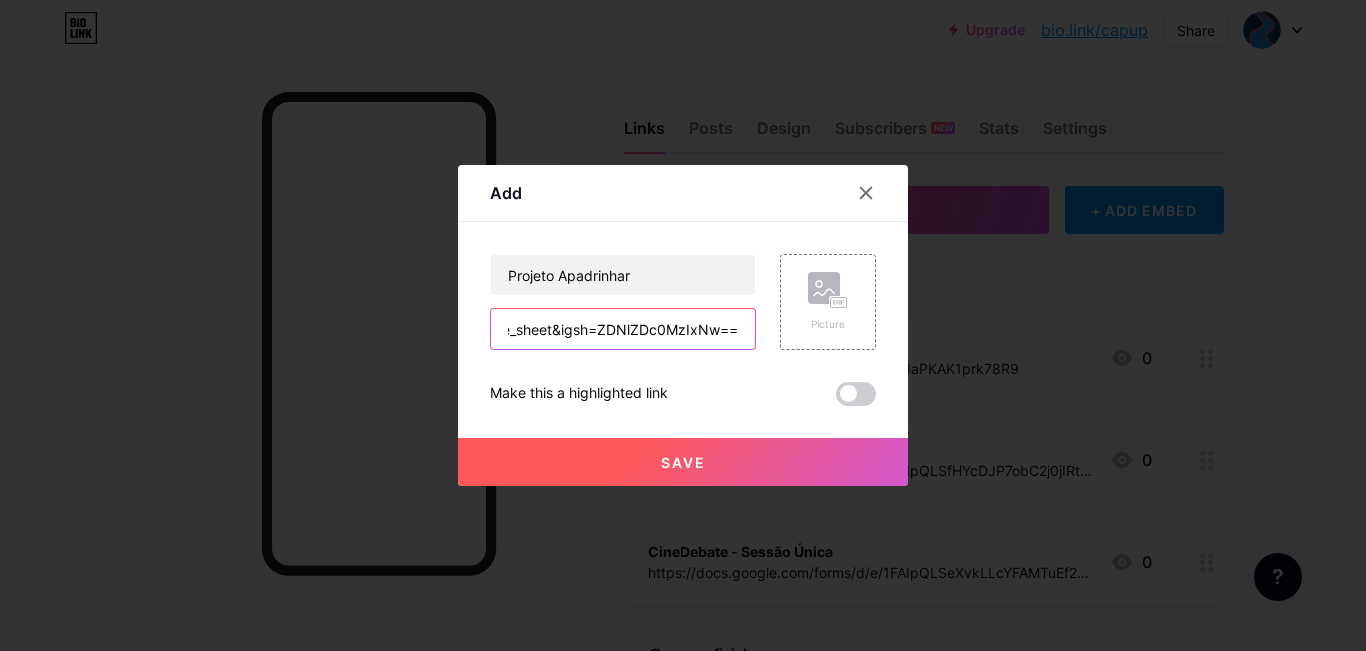 type on "https://www.instagram.com/apadrinhar.up?utm_source=ig_web_button_share_sheet&igsh=ZDNlZDc0MzIxNw==" 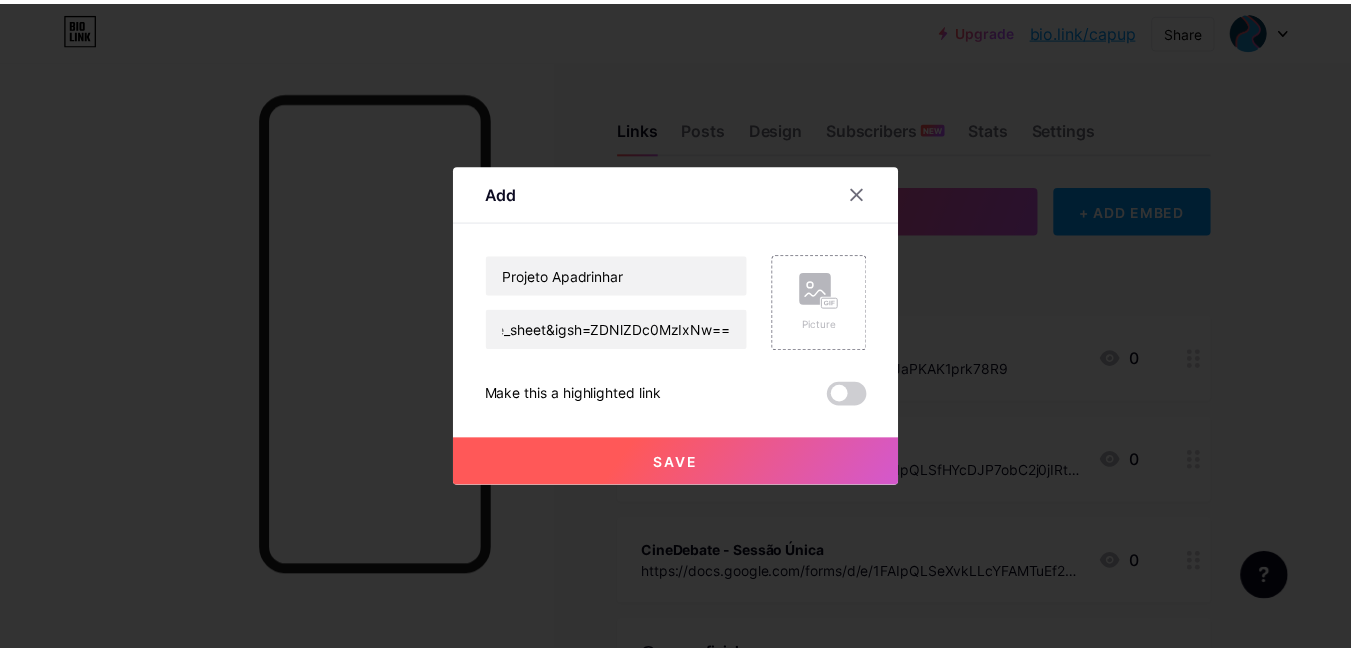 scroll, scrollTop: 0, scrollLeft: 0, axis: both 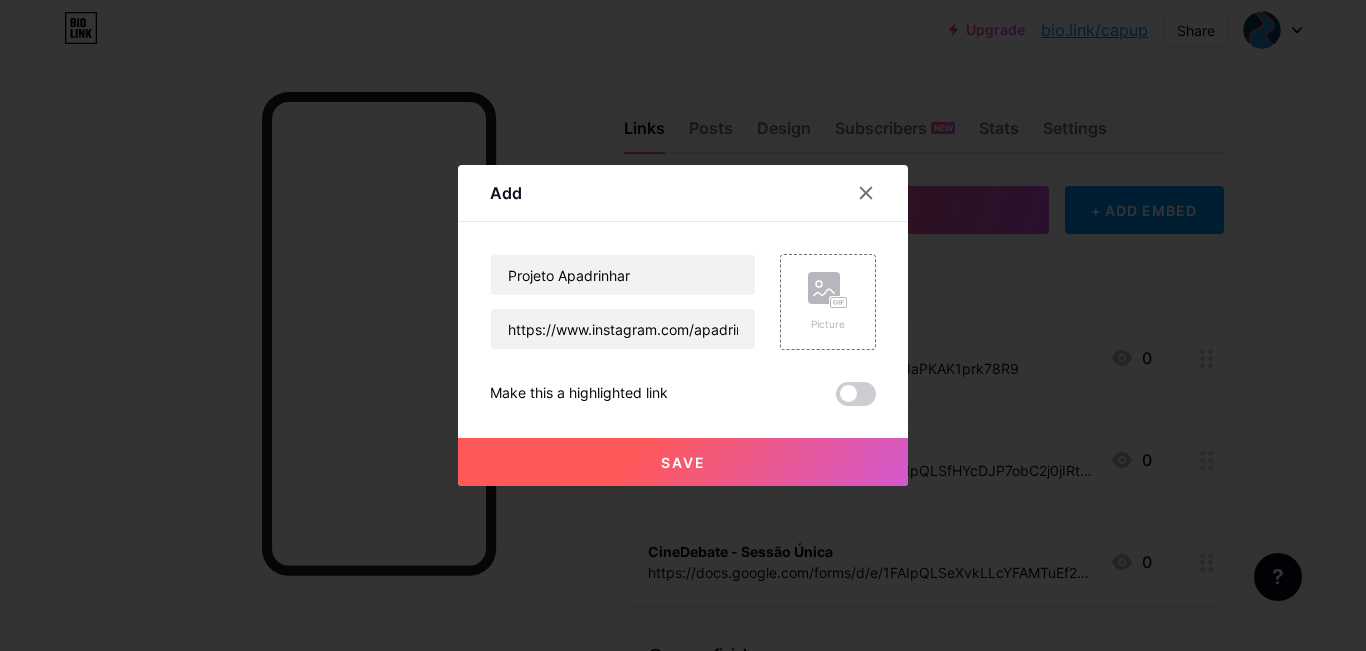 click on "Save" at bounding box center (683, 462) 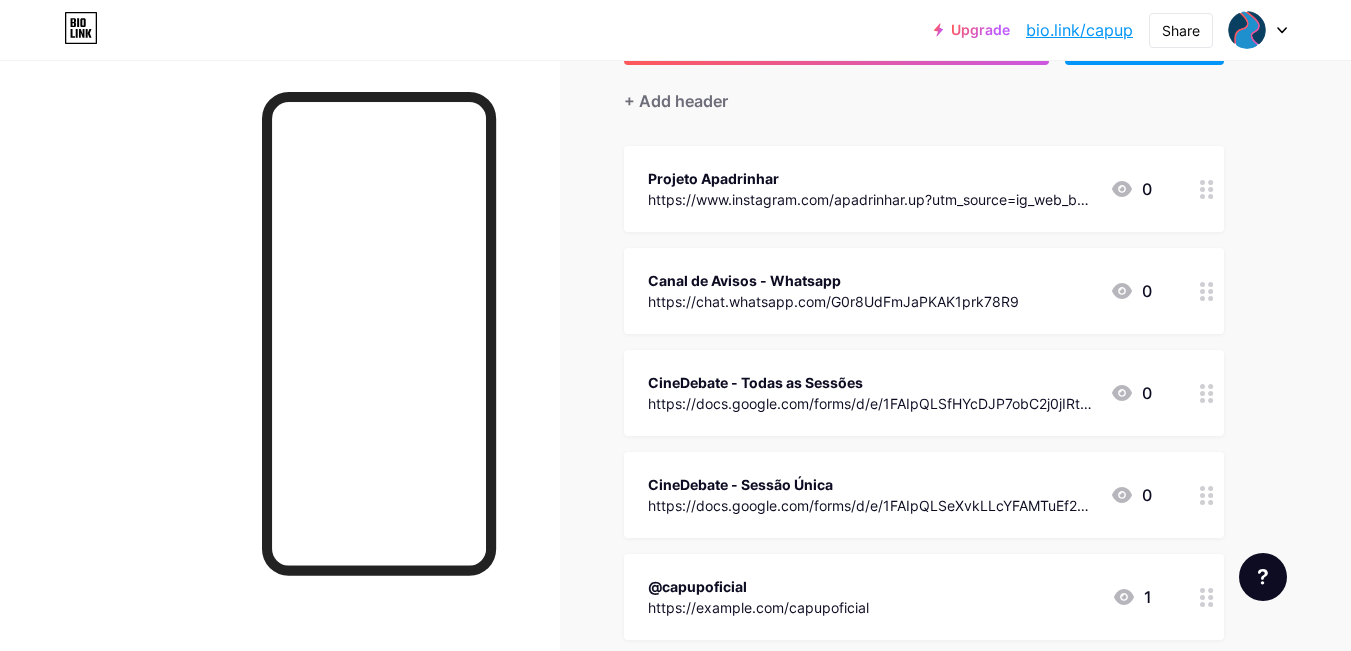 scroll, scrollTop: 191, scrollLeft: 0, axis: vertical 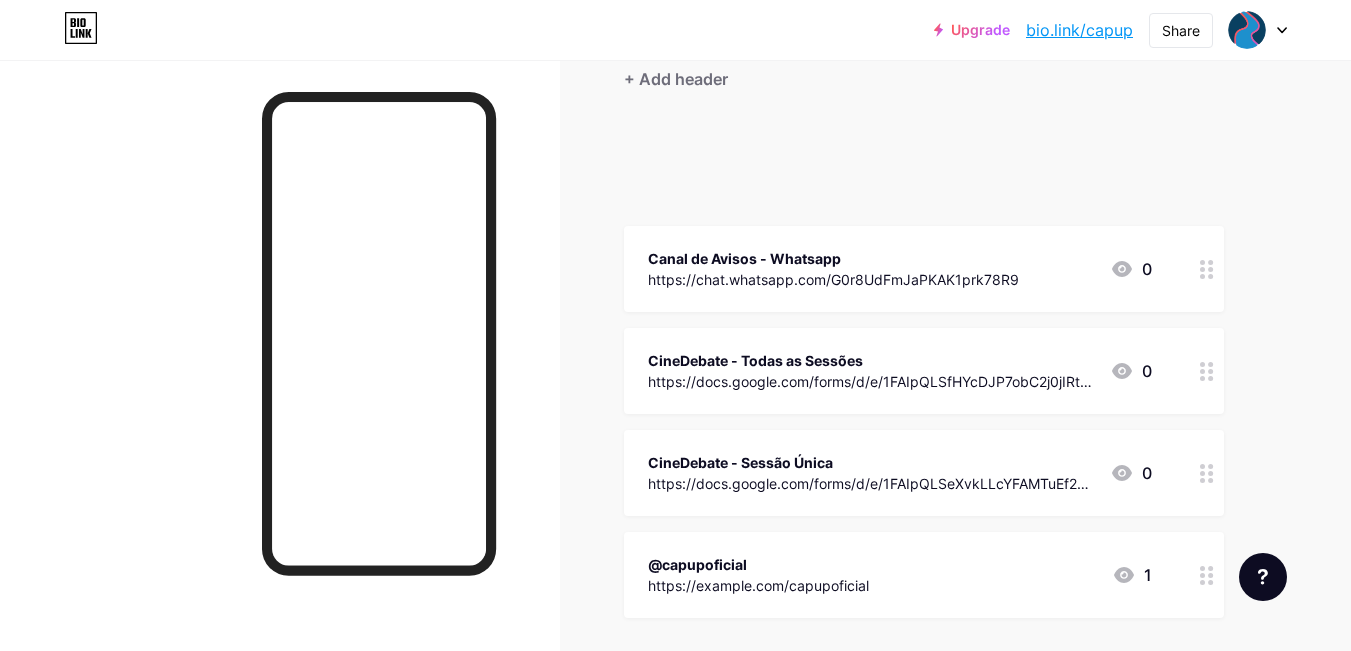 type 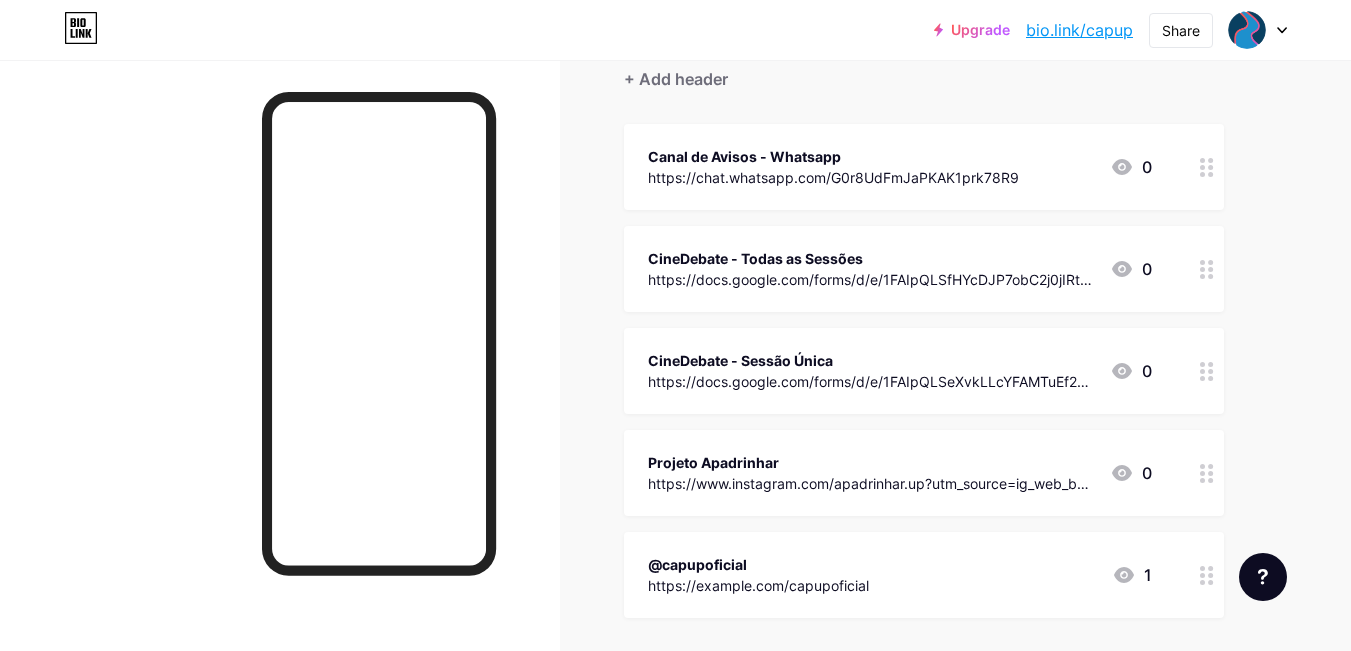click on "Links
Posts
Design
Subscribers
NEW
Stats
Settings       + ADD LINK     + ADD EMBED
+ Add header
Canal de Avisos - Whatsapp
https://chat.whatsapp.com/G0r8UdFmJaPKAK1prk78R9
0
CineDebate - Todas as Sessões
https://docs.google.com/forms/d/e/1FAIpQLSfHYcDJP7obC2j0jIRtL57tojHk0B0czepjIlOFfQ9FI6VlLw/viewform?usp=header
0
CineDebate - Sessão Única
https://docs.google.com/forms/d/e/1FAIpQLSeXvkLLcYFAMTuEf2knLpr4YauRdjnnIWZzNakyoeNeEPdmbg/viewform?usp=header
0
Projeto Apadrinhar
https://www.instagram.com/apadrinhar.up?utm_source=ig_web_button_share_sheet&igsh=ZDNlZDc0MzIxNw==
0" at bounding box center (654, 450) 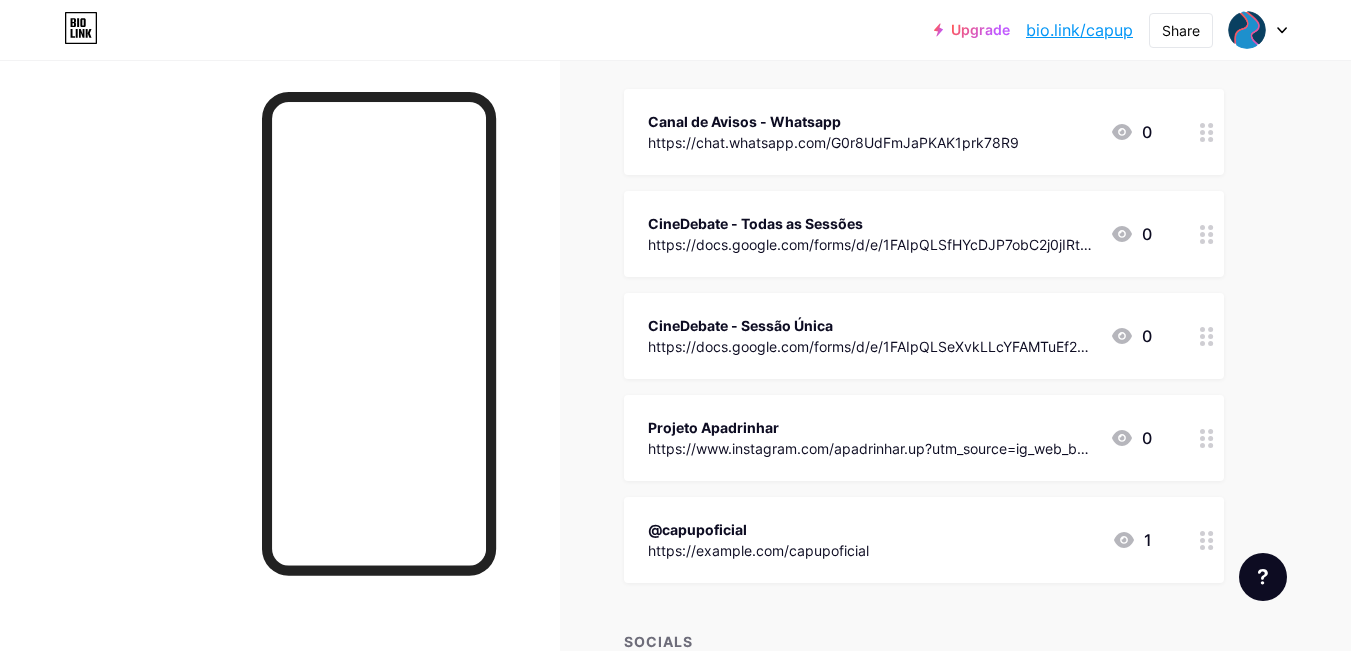 scroll, scrollTop: 228, scrollLeft: 0, axis: vertical 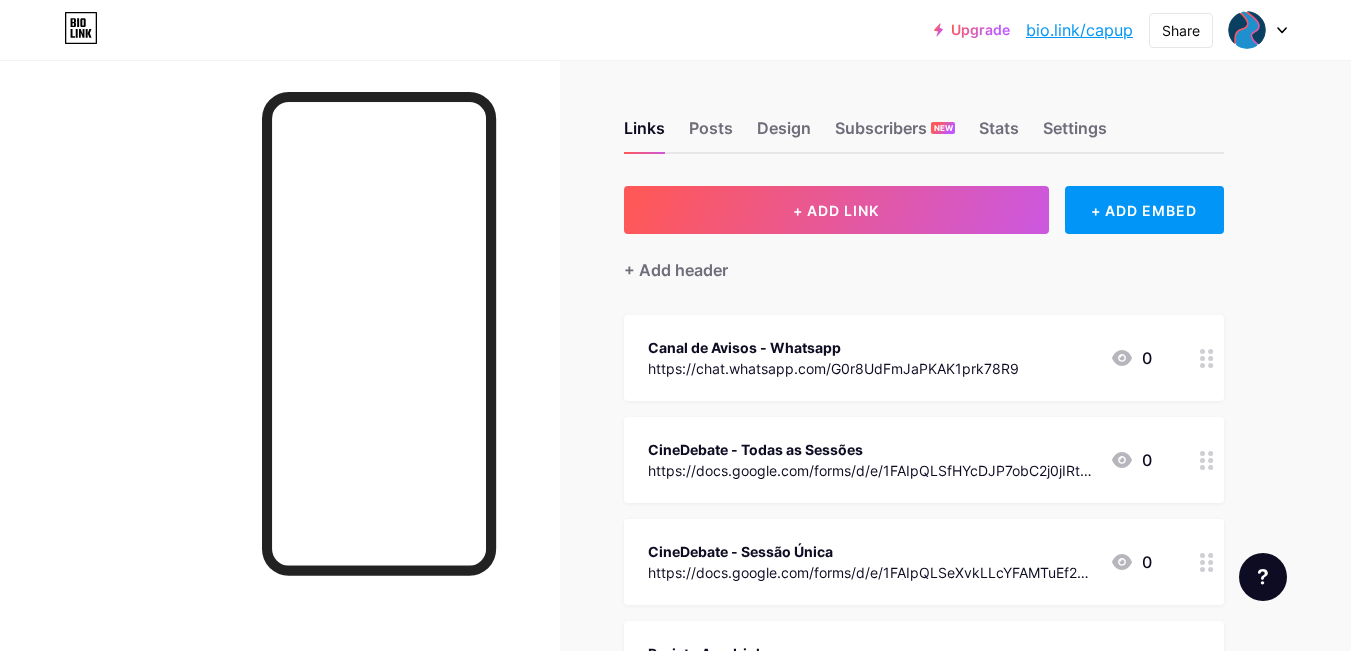 click on "bio.link/[ALPHANUMERIC]" at bounding box center [1079, 30] 